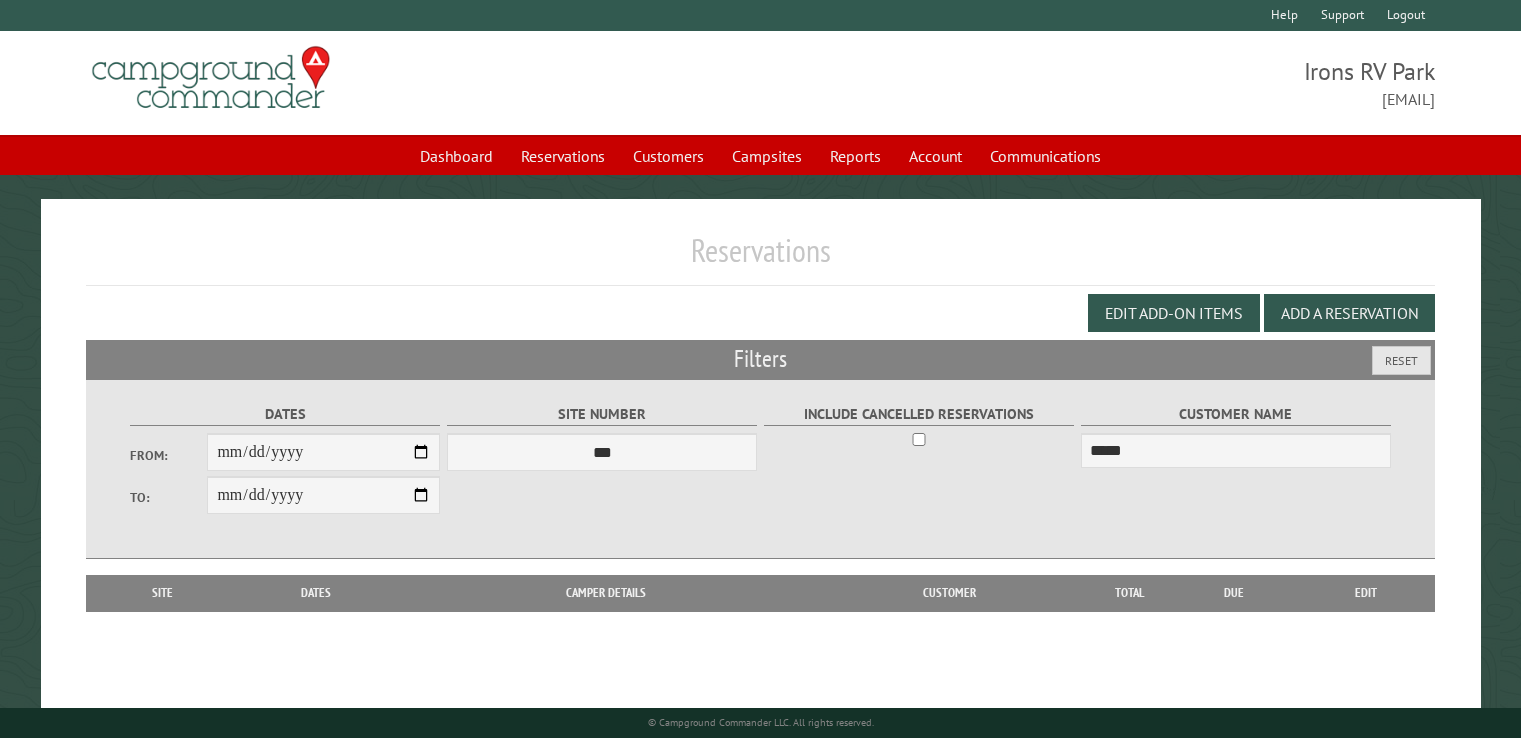 scroll, scrollTop: 0, scrollLeft: 0, axis: both 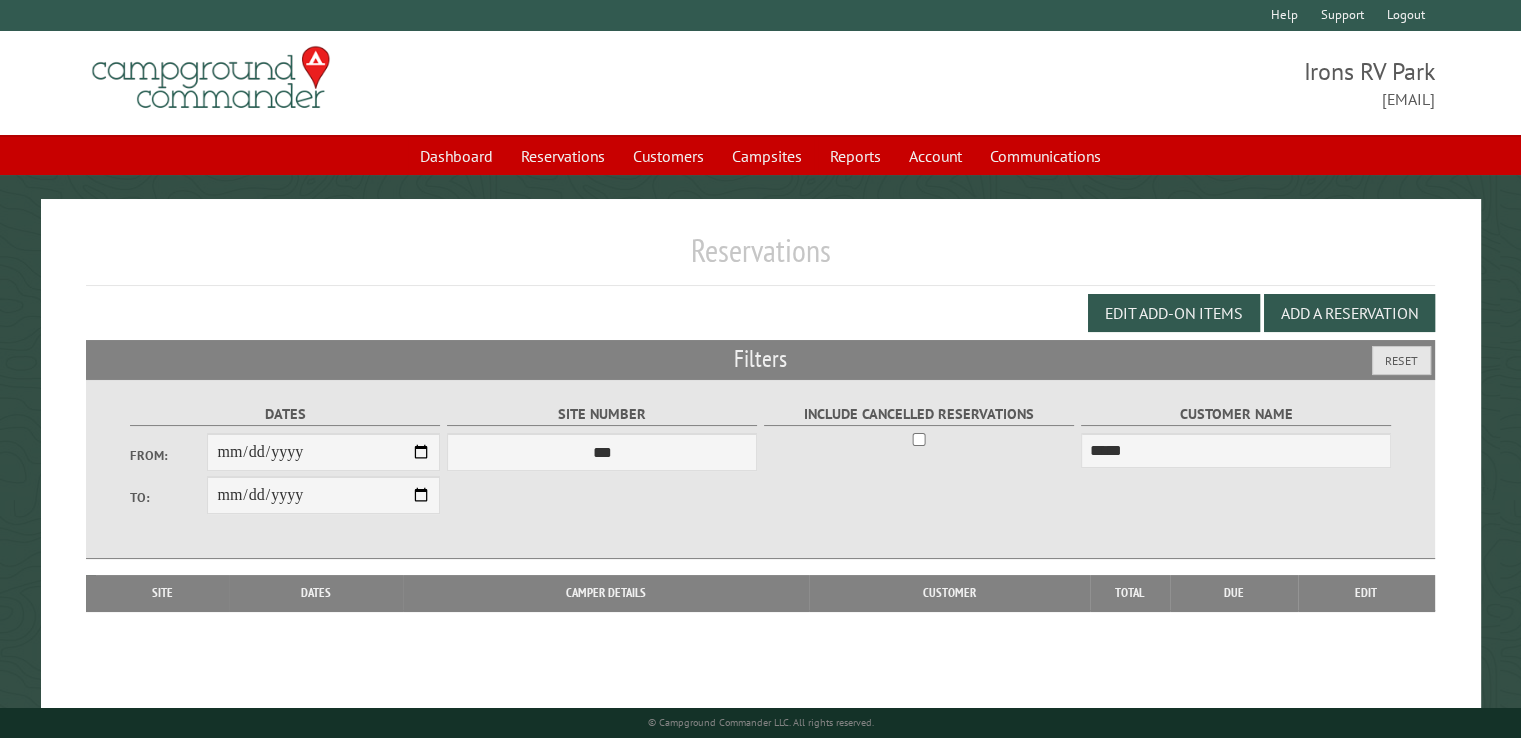 type on "*****" 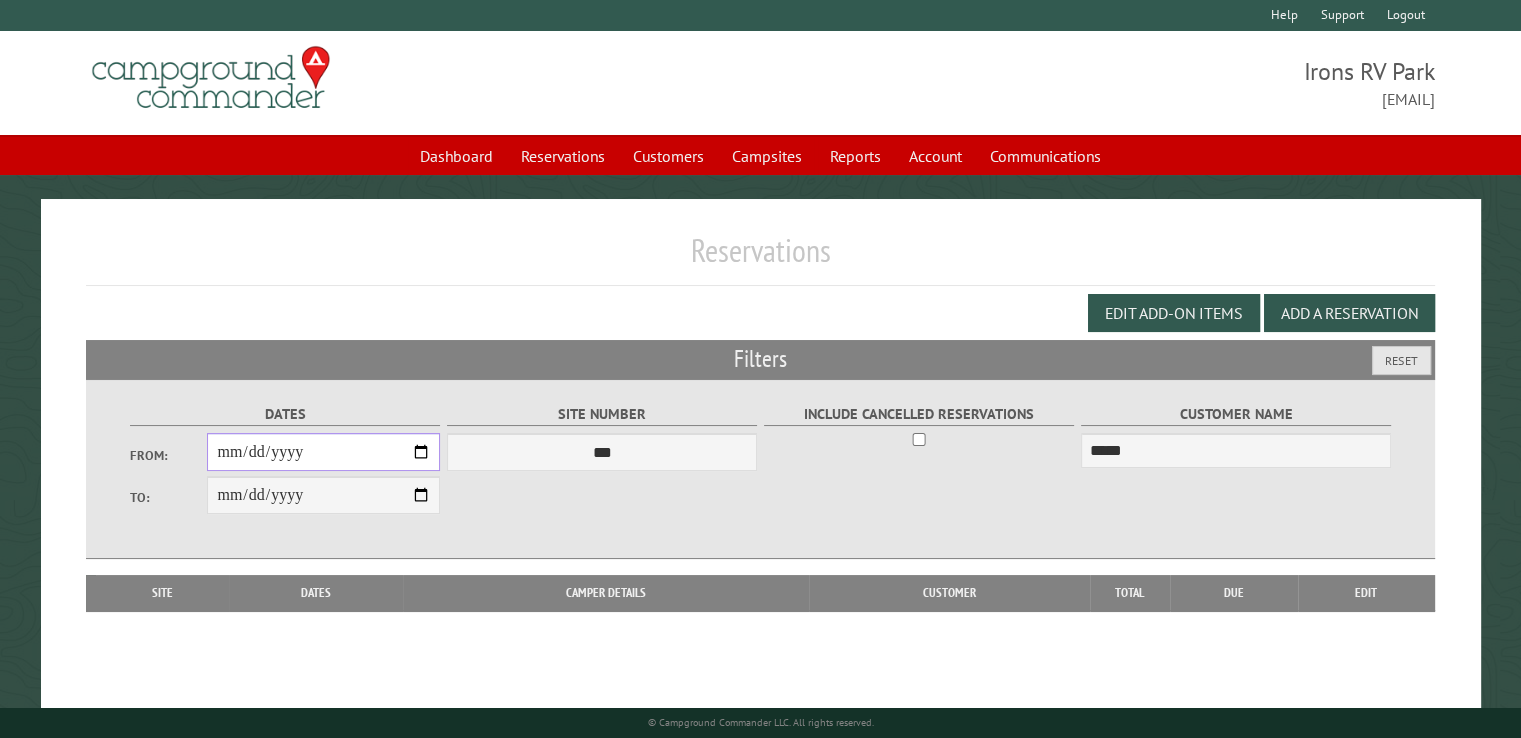 click on "From:" at bounding box center (323, 452) 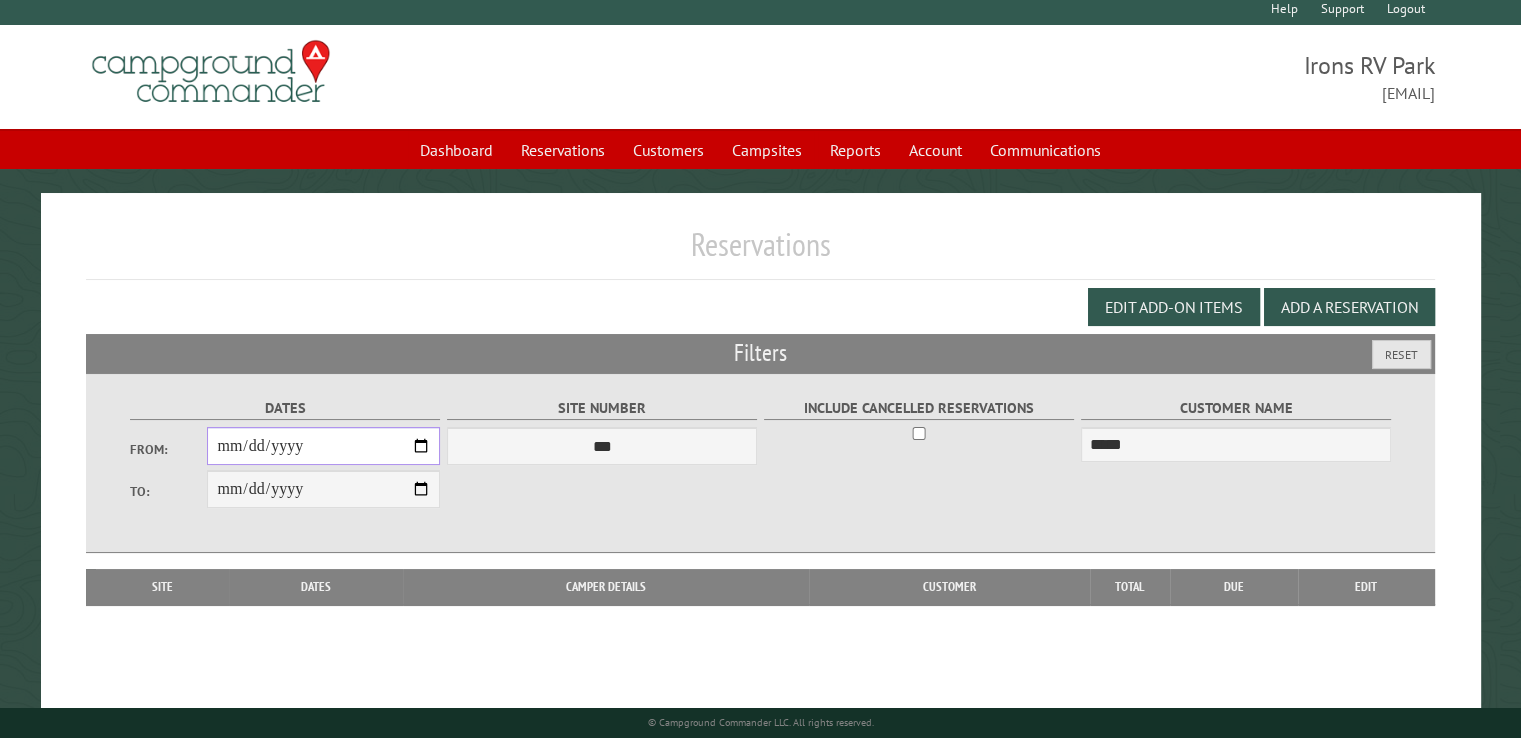 scroll, scrollTop: 99, scrollLeft: 0, axis: vertical 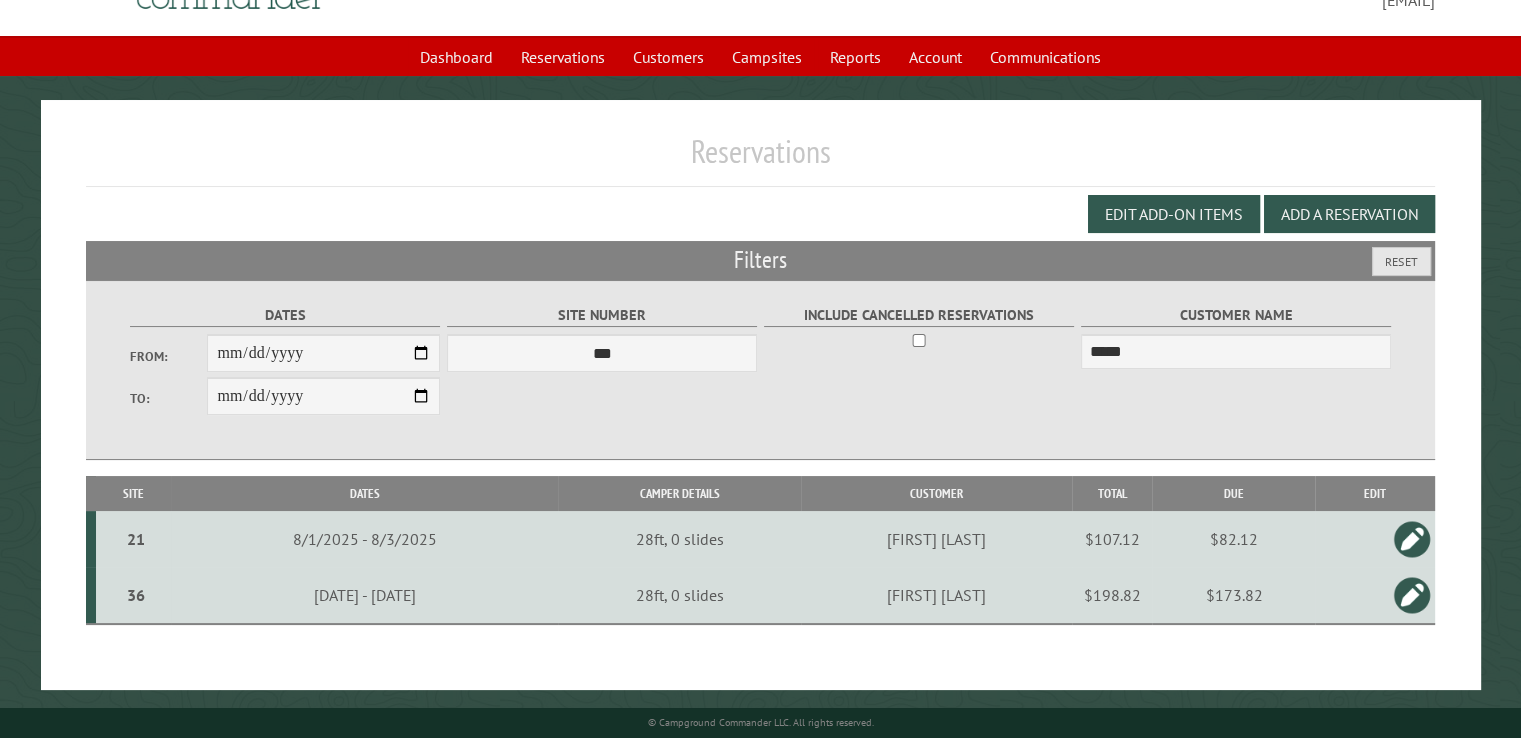 click on "$82.12" at bounding box center [1233, 539] 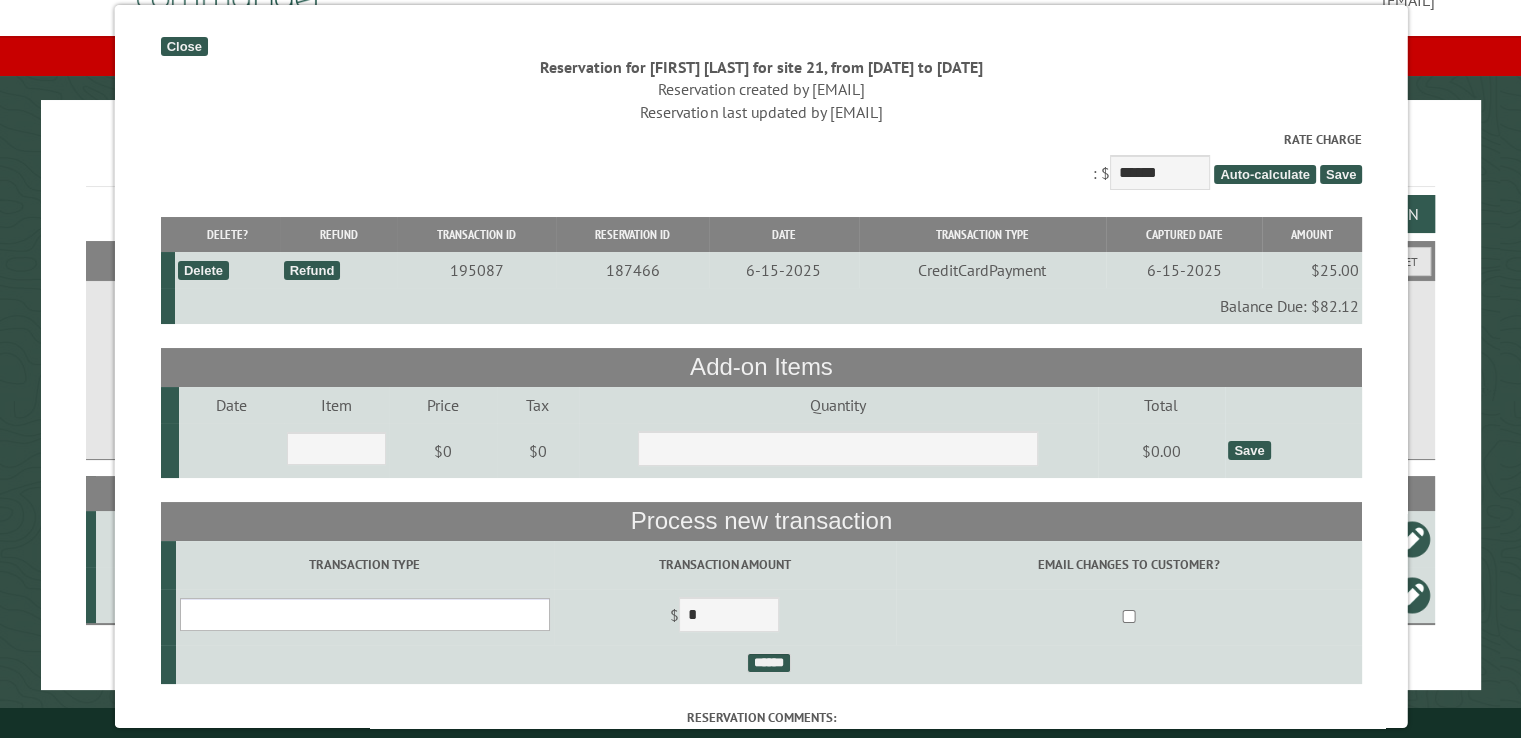 click on "**********" at bounding box center (364, 614) 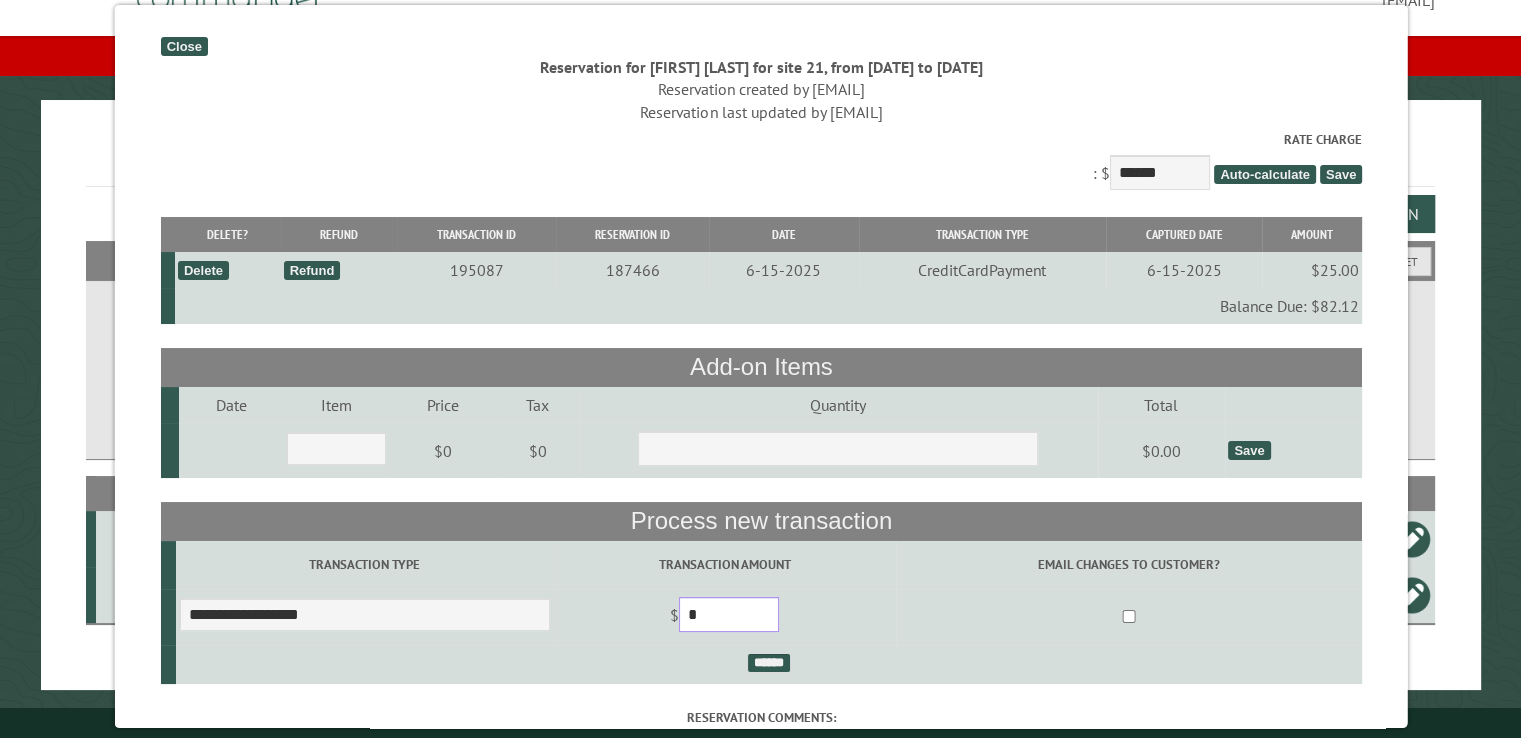 click on "*" at bounding box center [728, 614] 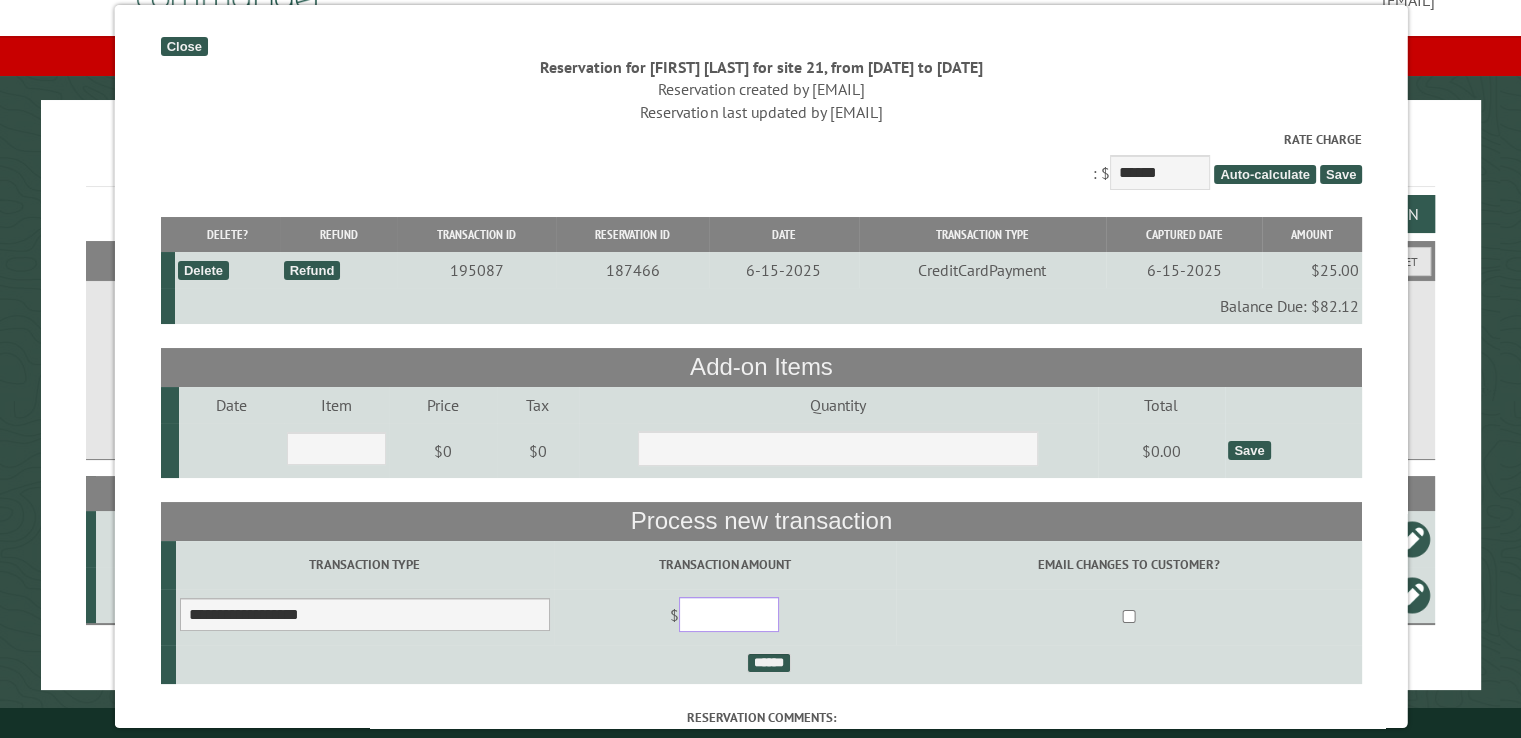 type 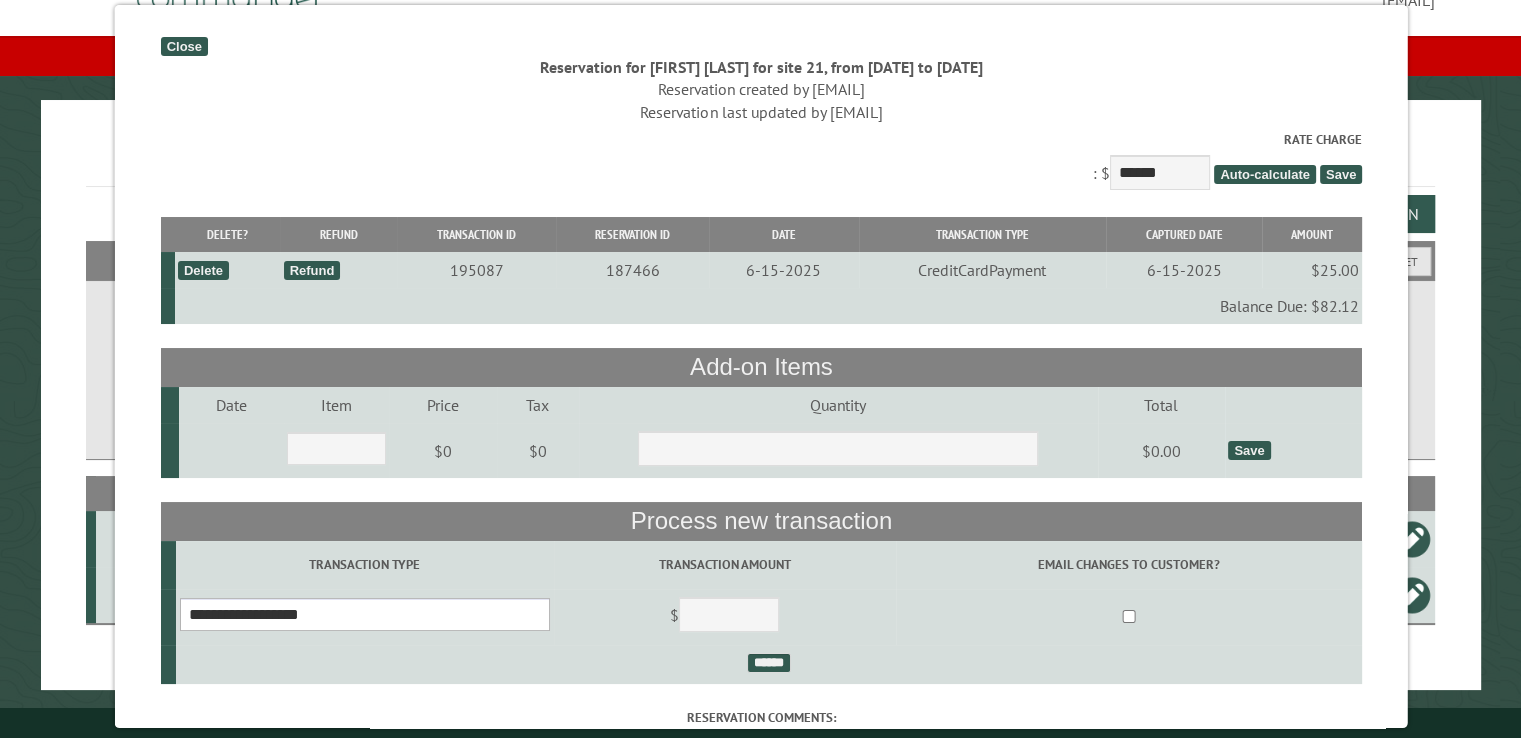 click on "**********" at bounding box center (364, 614) 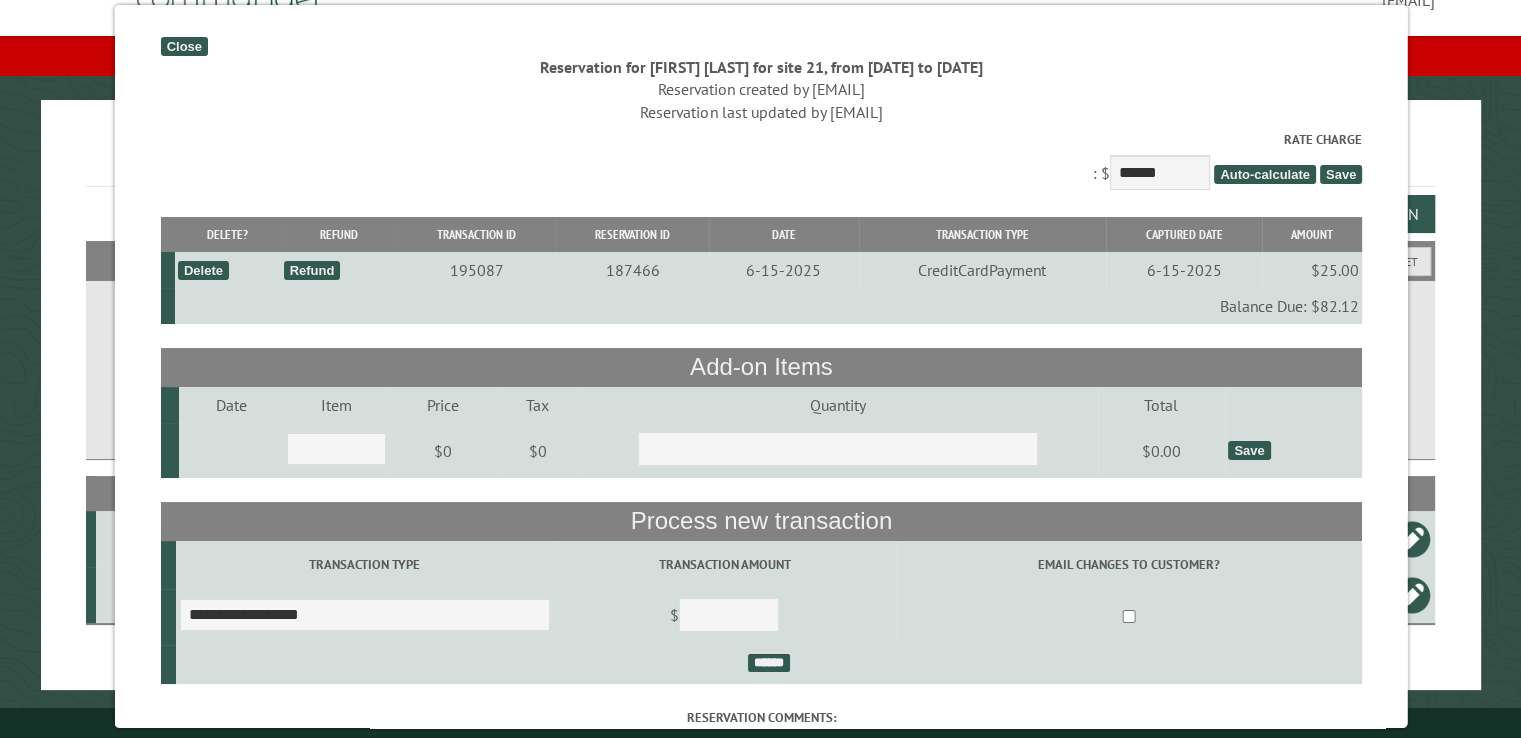 click on "Close
Reservation for [FIRST] [LAST] for site 21,
from [DATE] to [DATE]
Cancelled on
Reservation created by [EMAIL]
Reservation last updated by [EMAIL]
Discount
with code
expires
Total charge $107.12
Read meter
Rate Charge : $ ******
Auto-calculate
Save
Delete?
Refund
Transaction ID
Reservation ID
Date
Transaction Type
Captured Date
Amount
Delete
Refund
195087 187466 [DATE]" at bounding box center [760, 366] 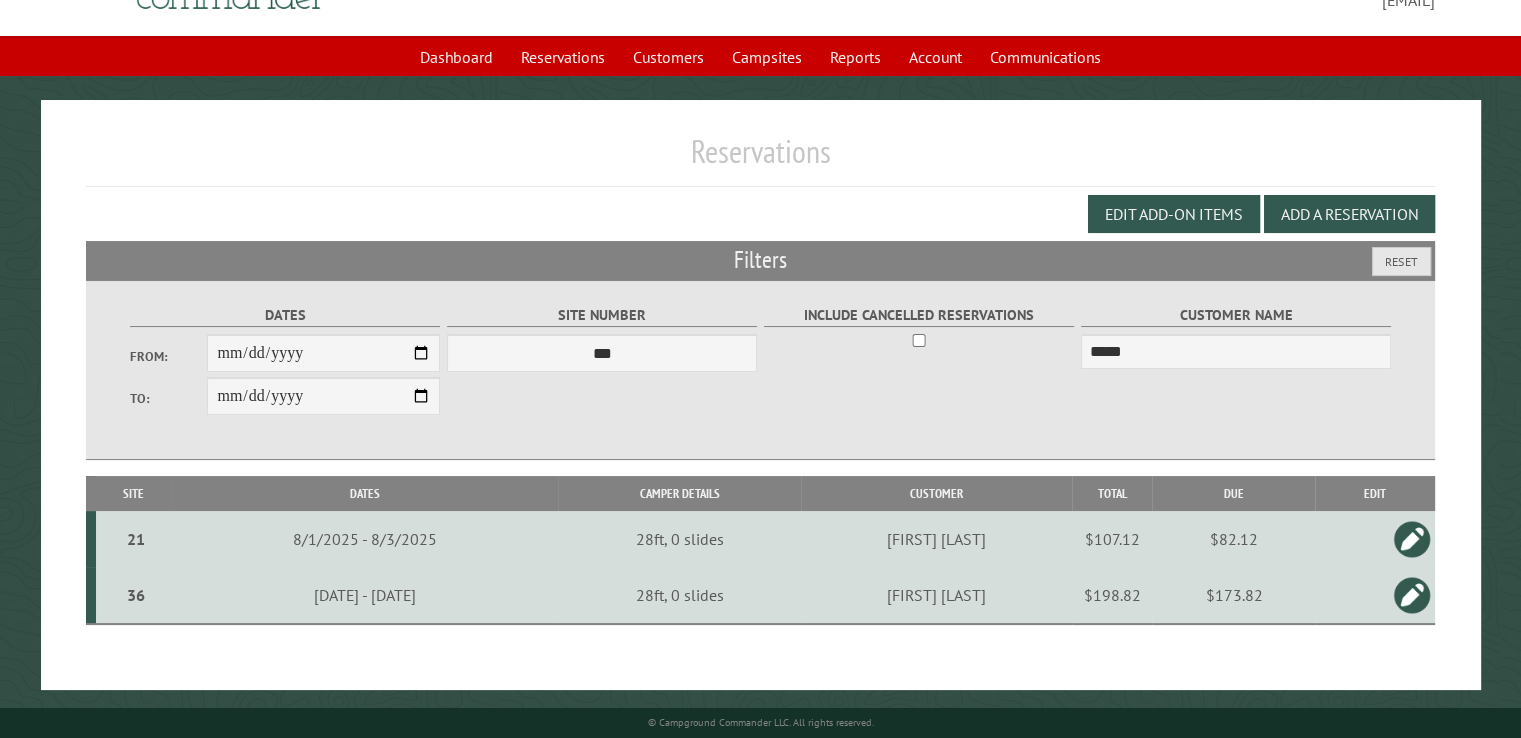 click on "$82.12" at bounding box center (1233, 539) 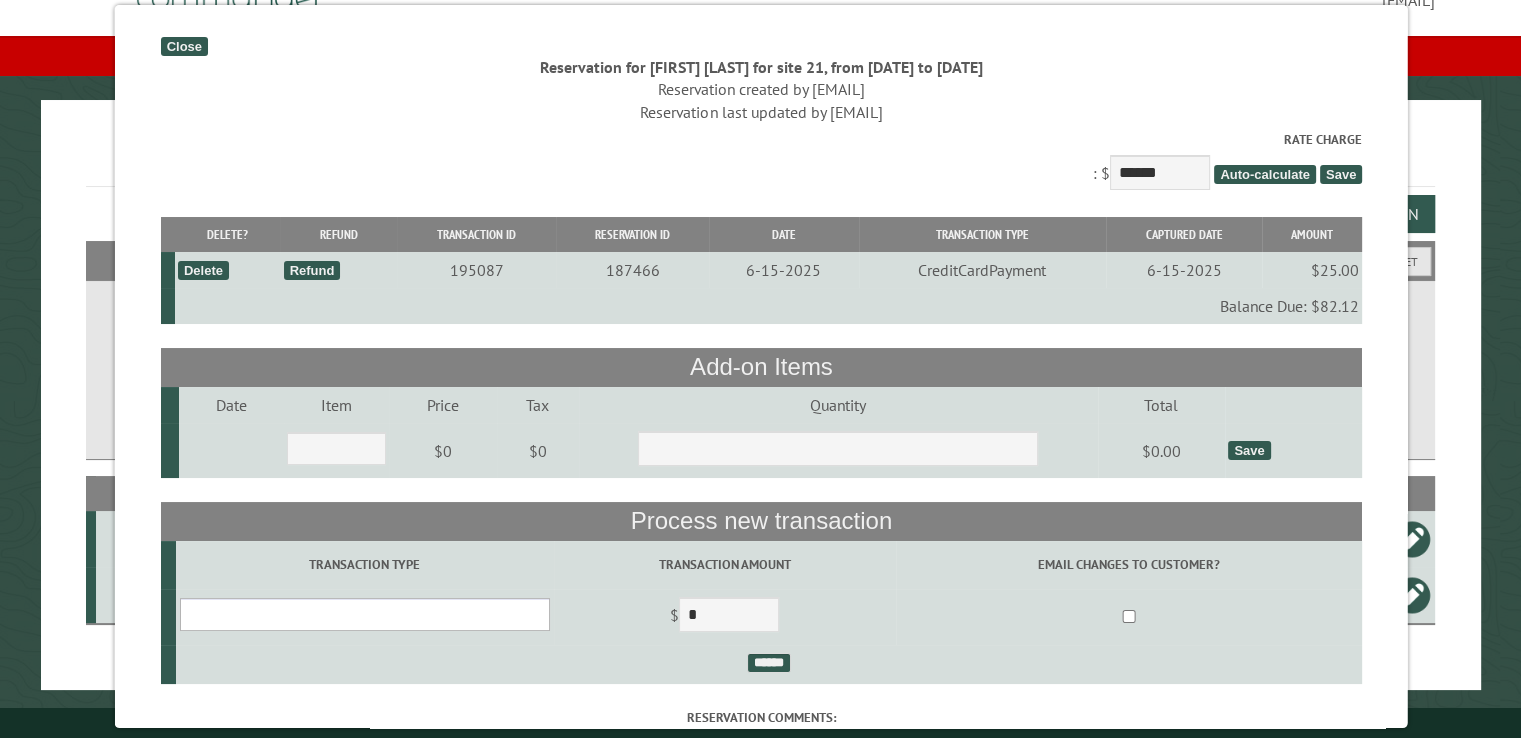 click on "**********" at bounding box center (364, 614) 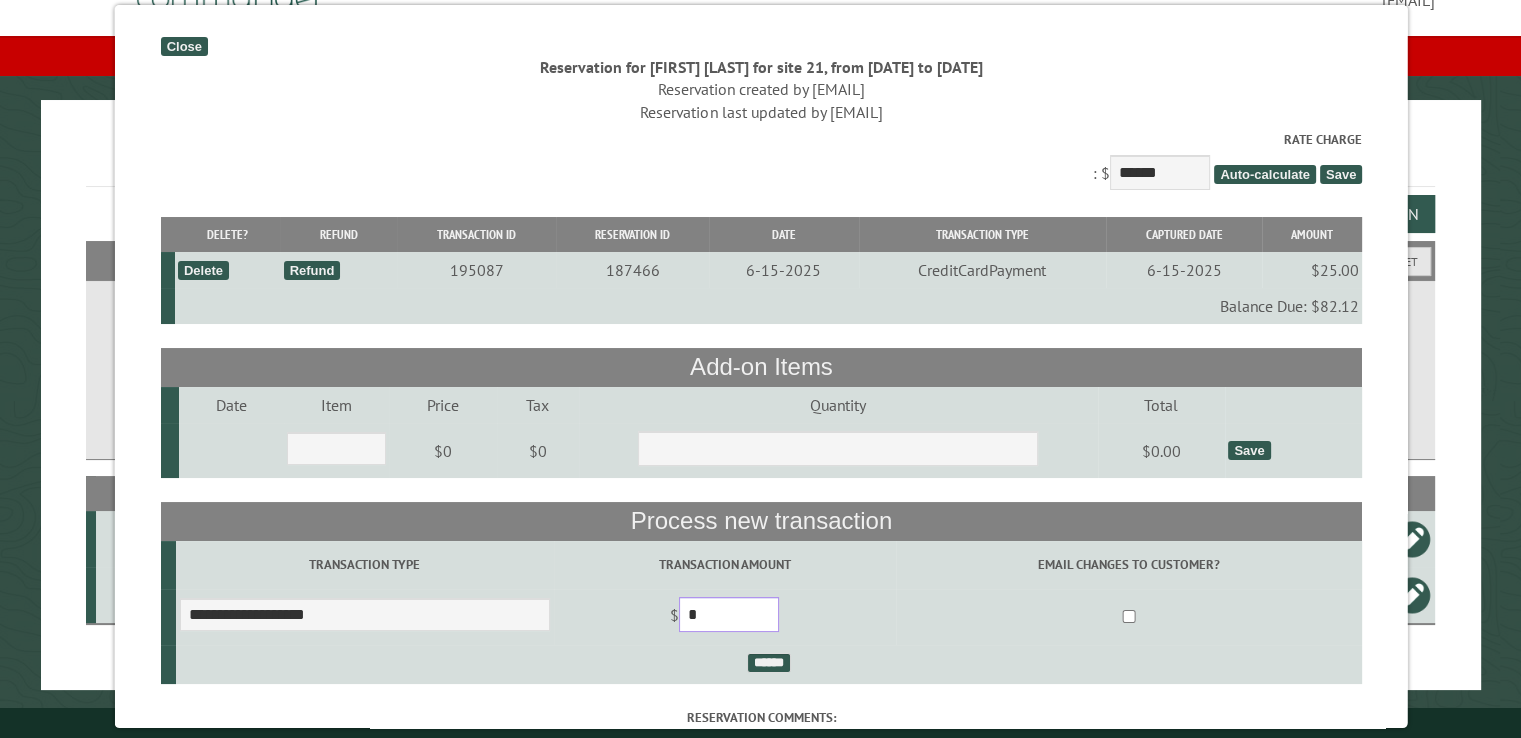 click on "*" at bounding box center [728, 614] 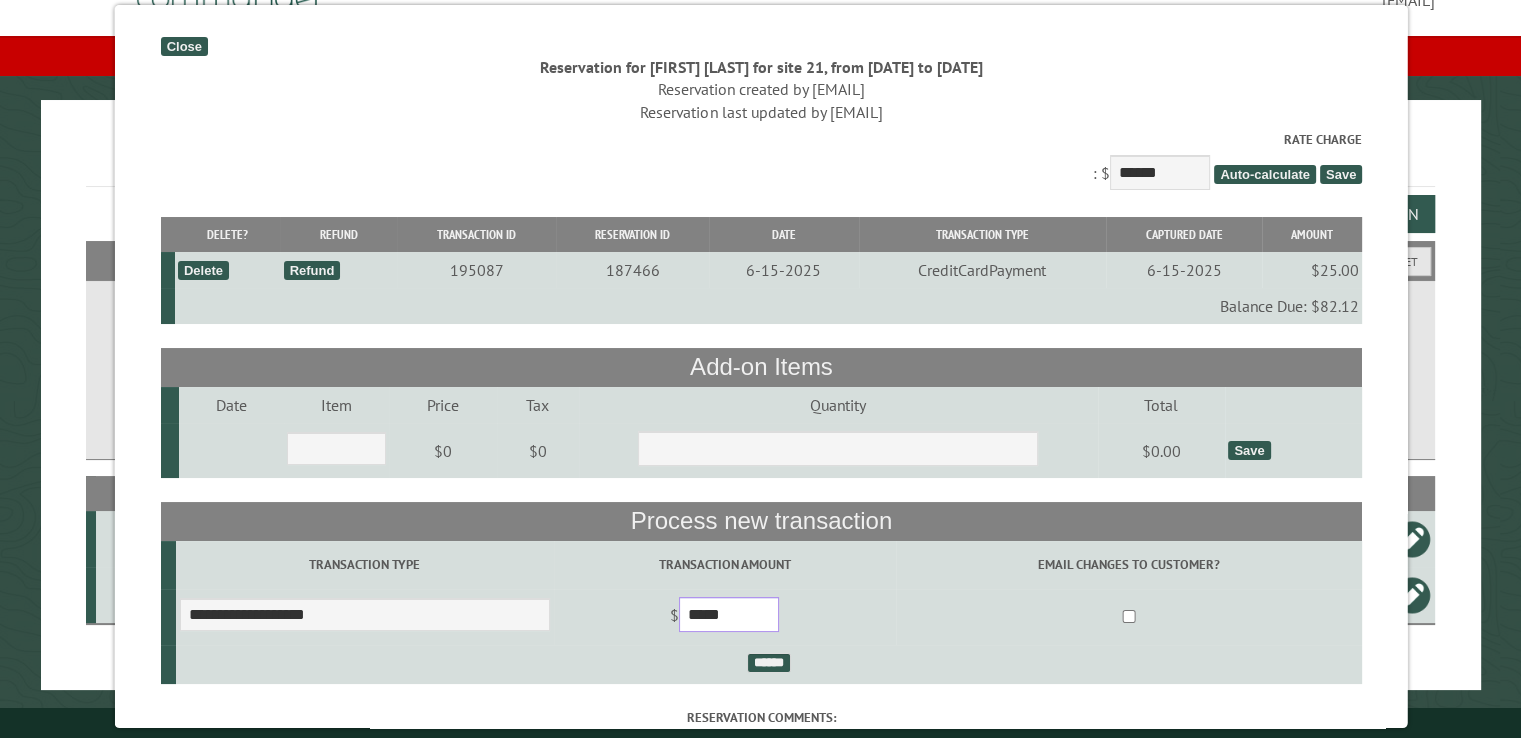 type on "*****" 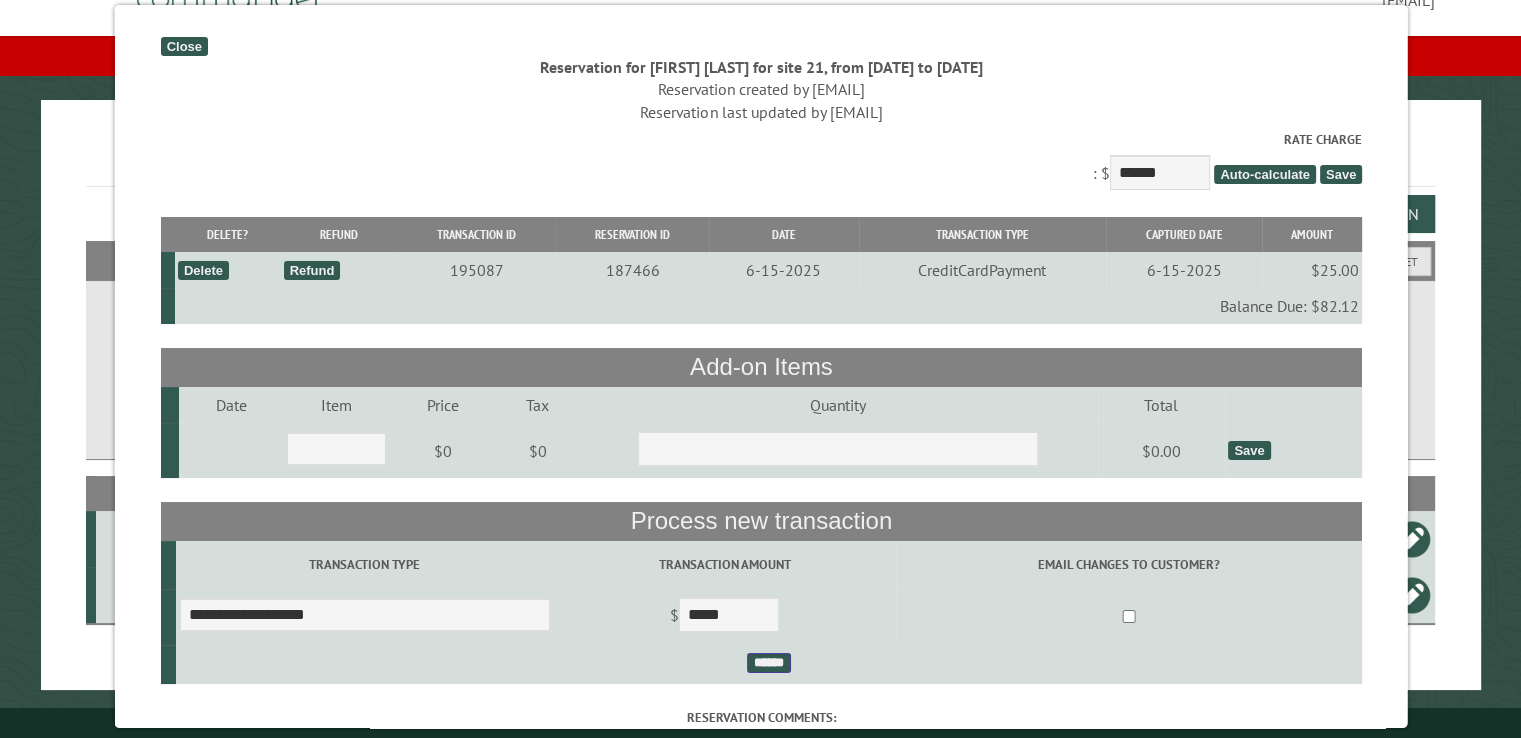 click on "******" at bounding box center [768, 663] 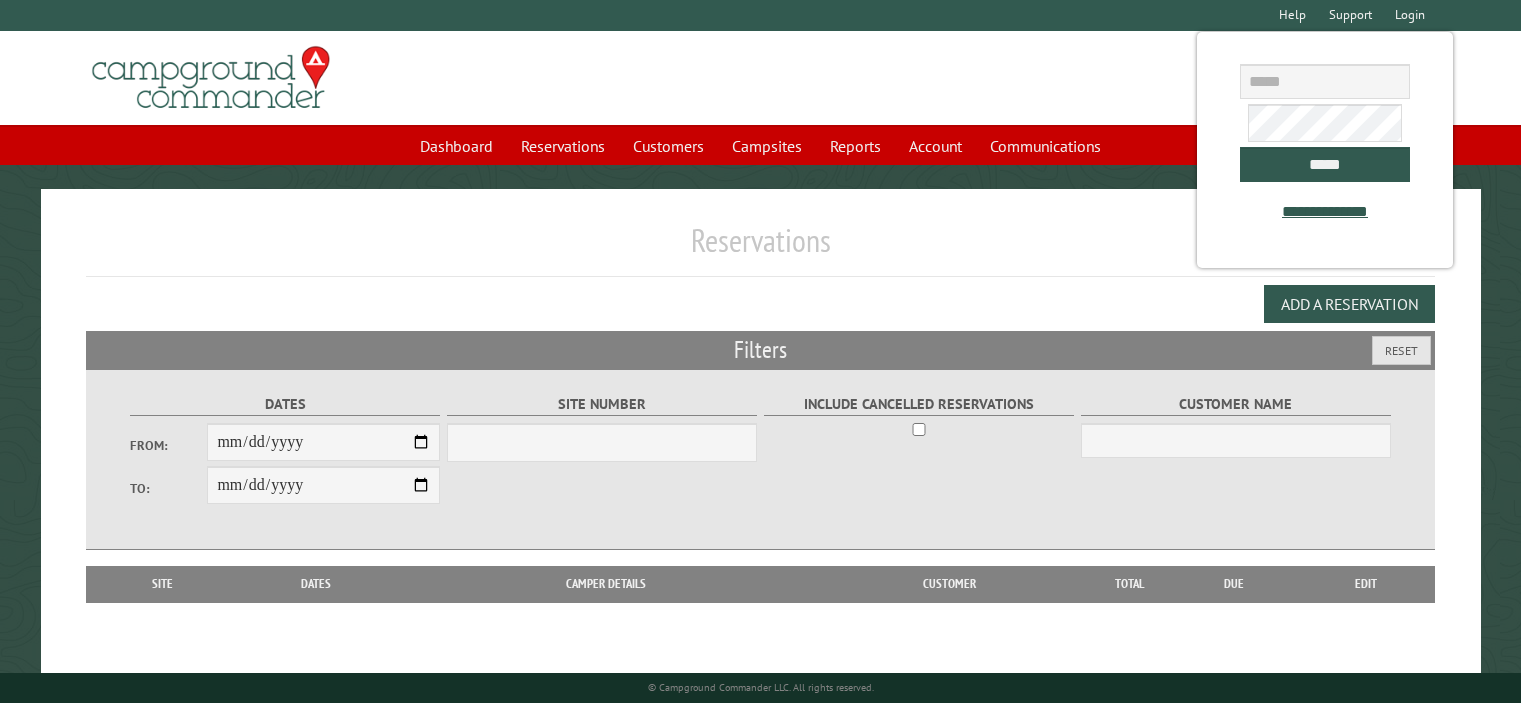 scroll, scrollTop: 0, scrollLeft: 0, axis: both 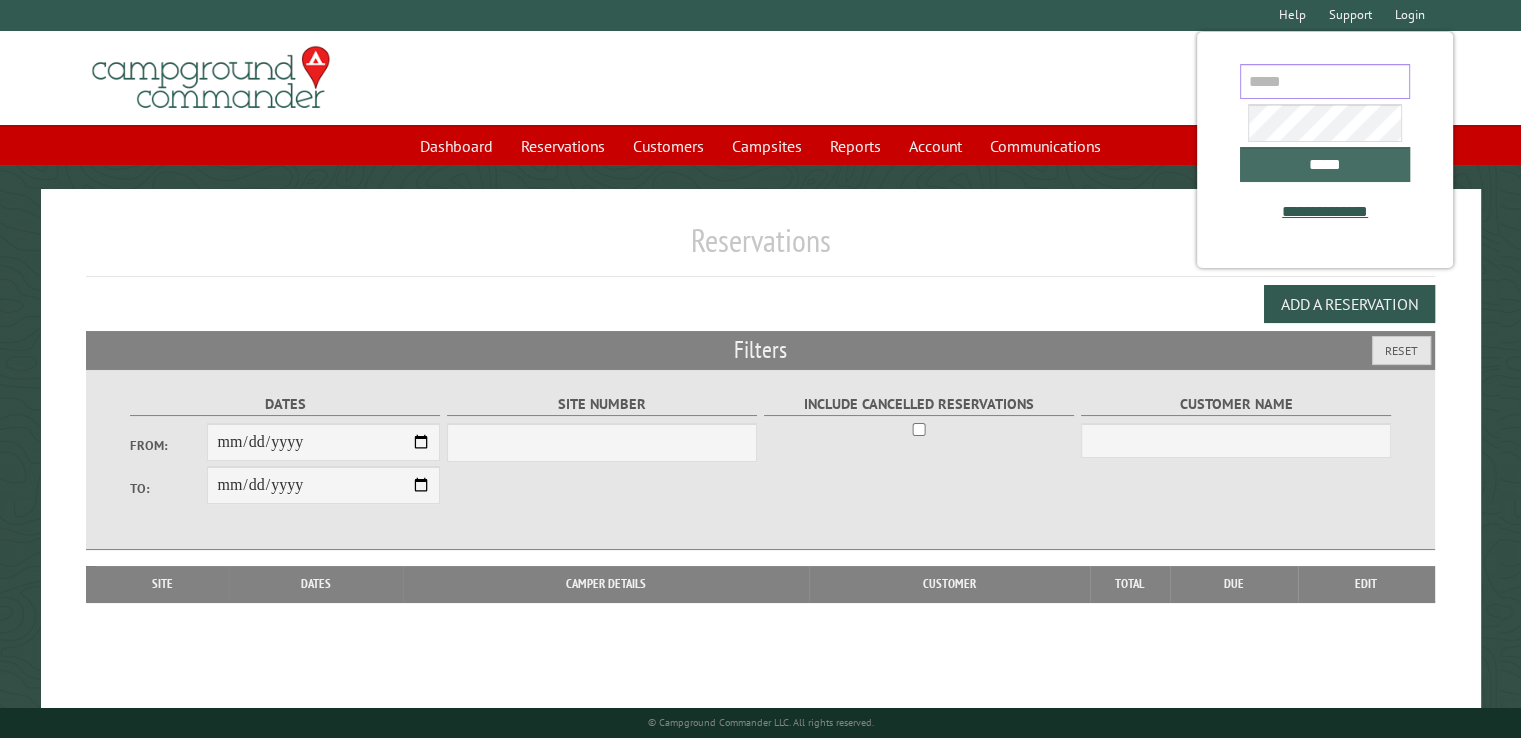 type on "**********" 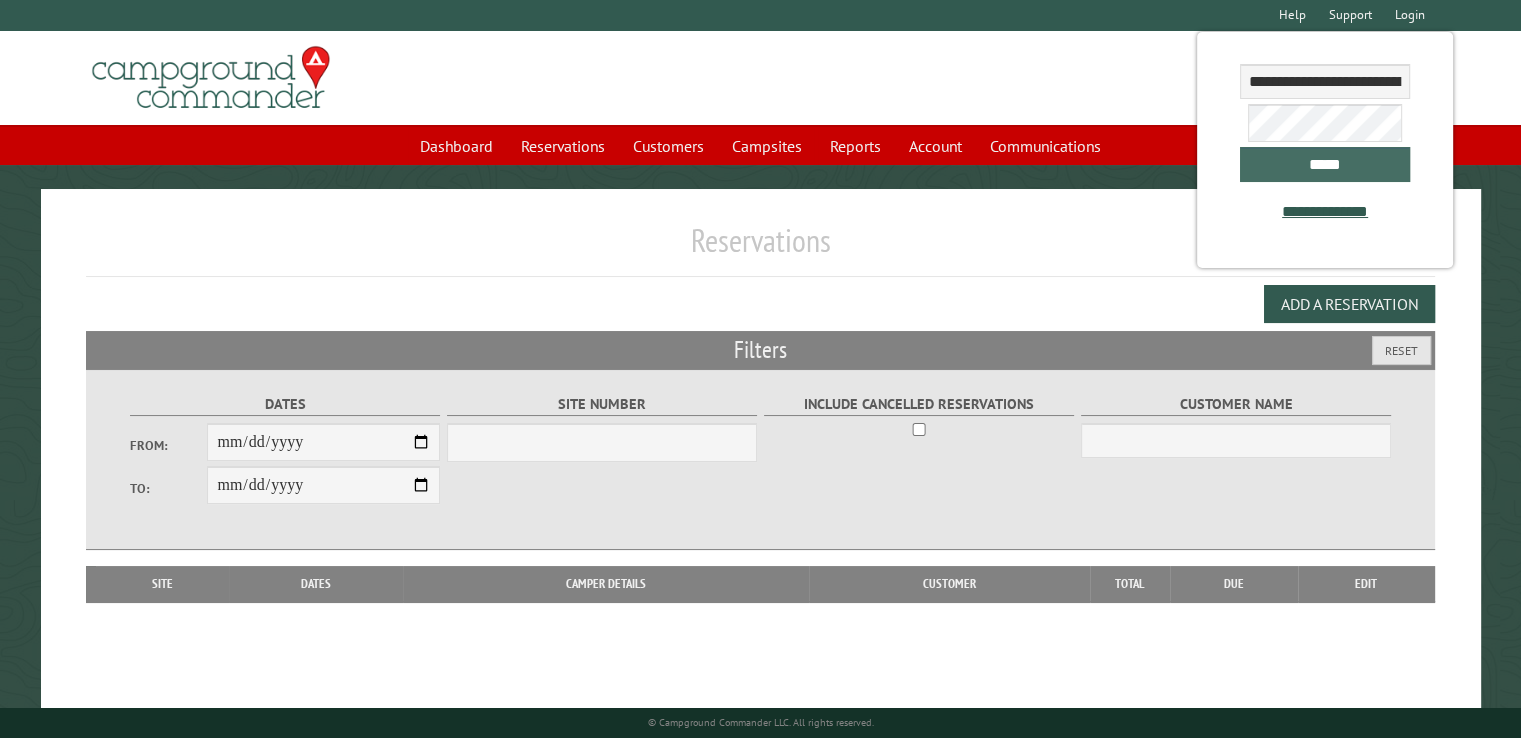 drag, startPoint x: 1316, startPoint y: 173, endPoint x: 937, endPoint y: 95, distance: 386.94315 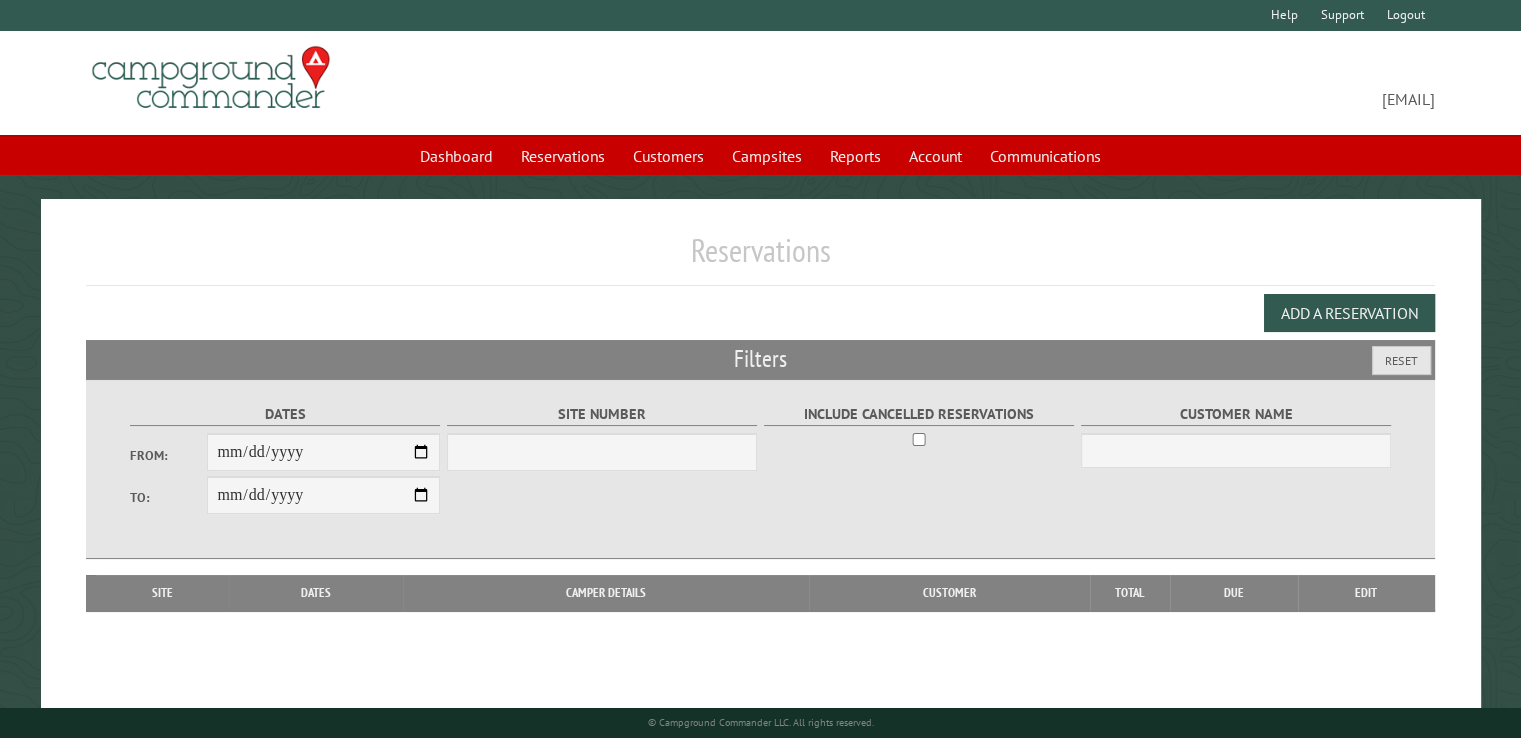 select on "***" 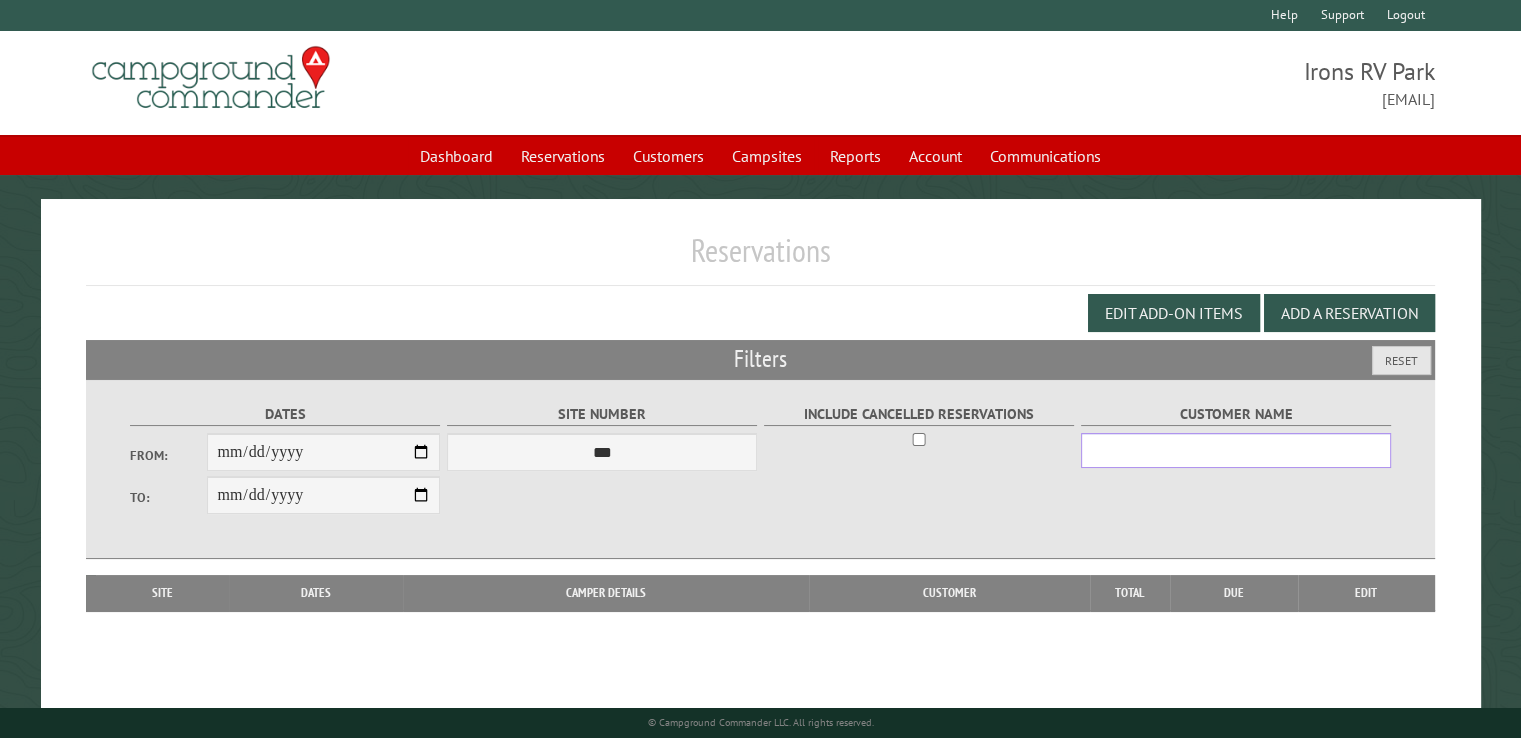 click on "Customer Name" at bounding box center (1236, 450) 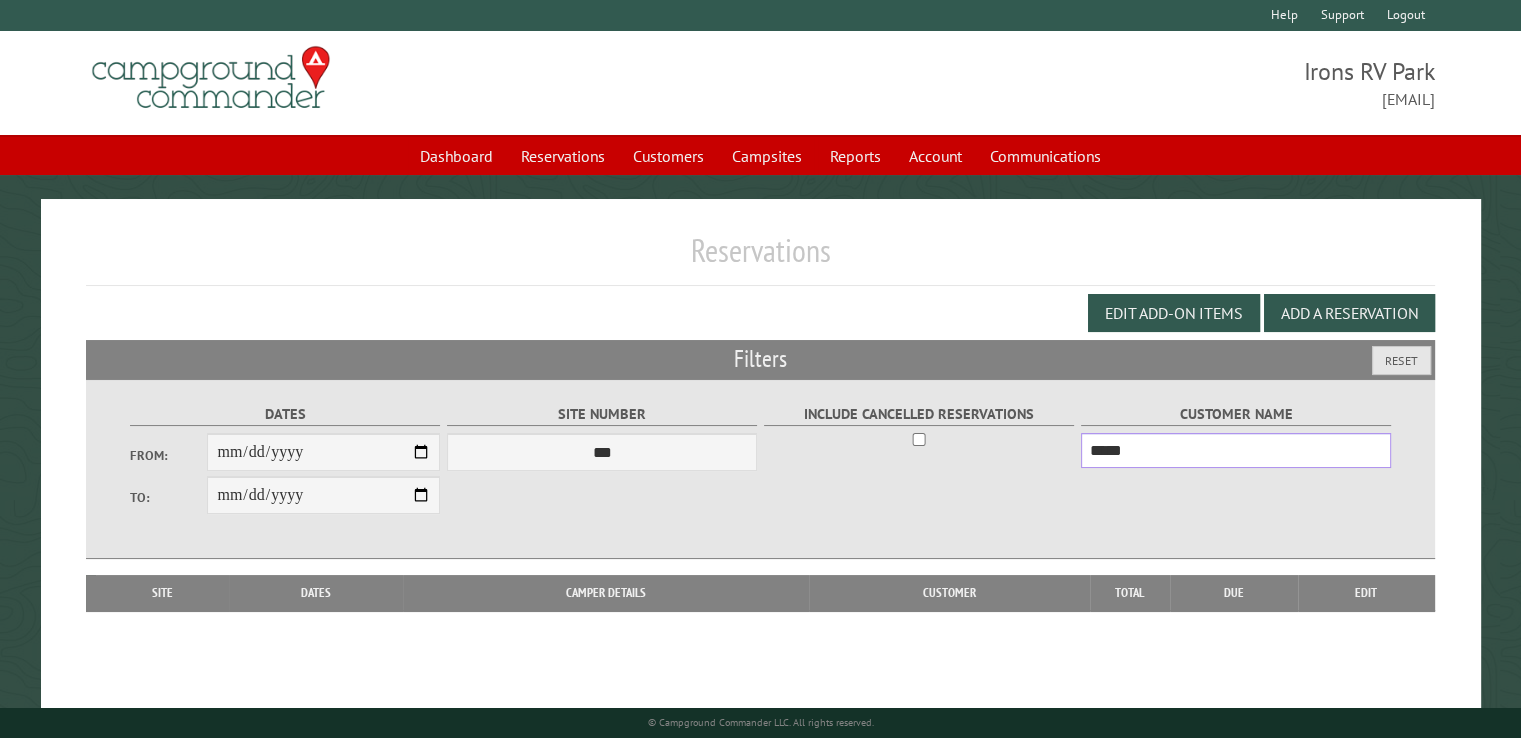 type on "*****" 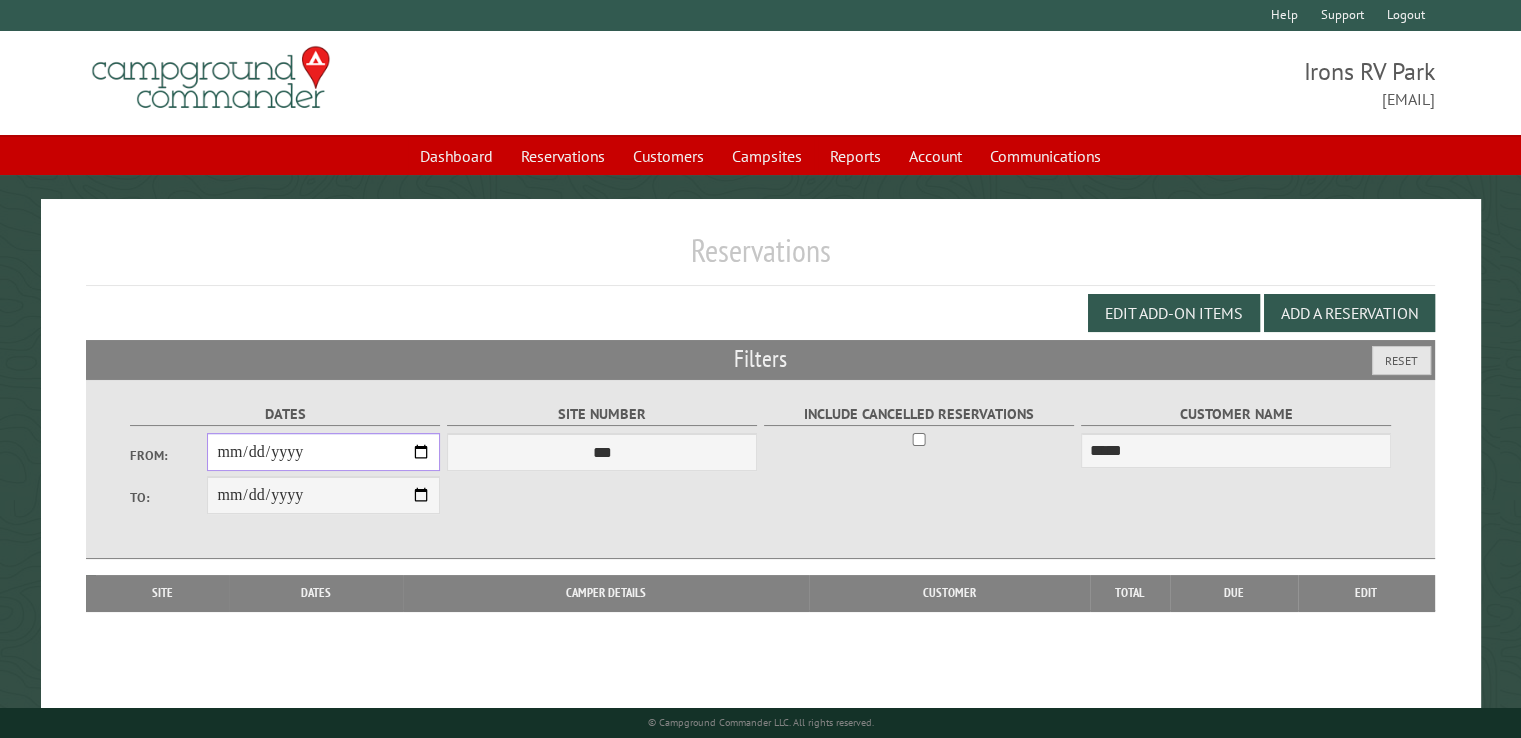 click on "From:" at bounding box center (323, 452) 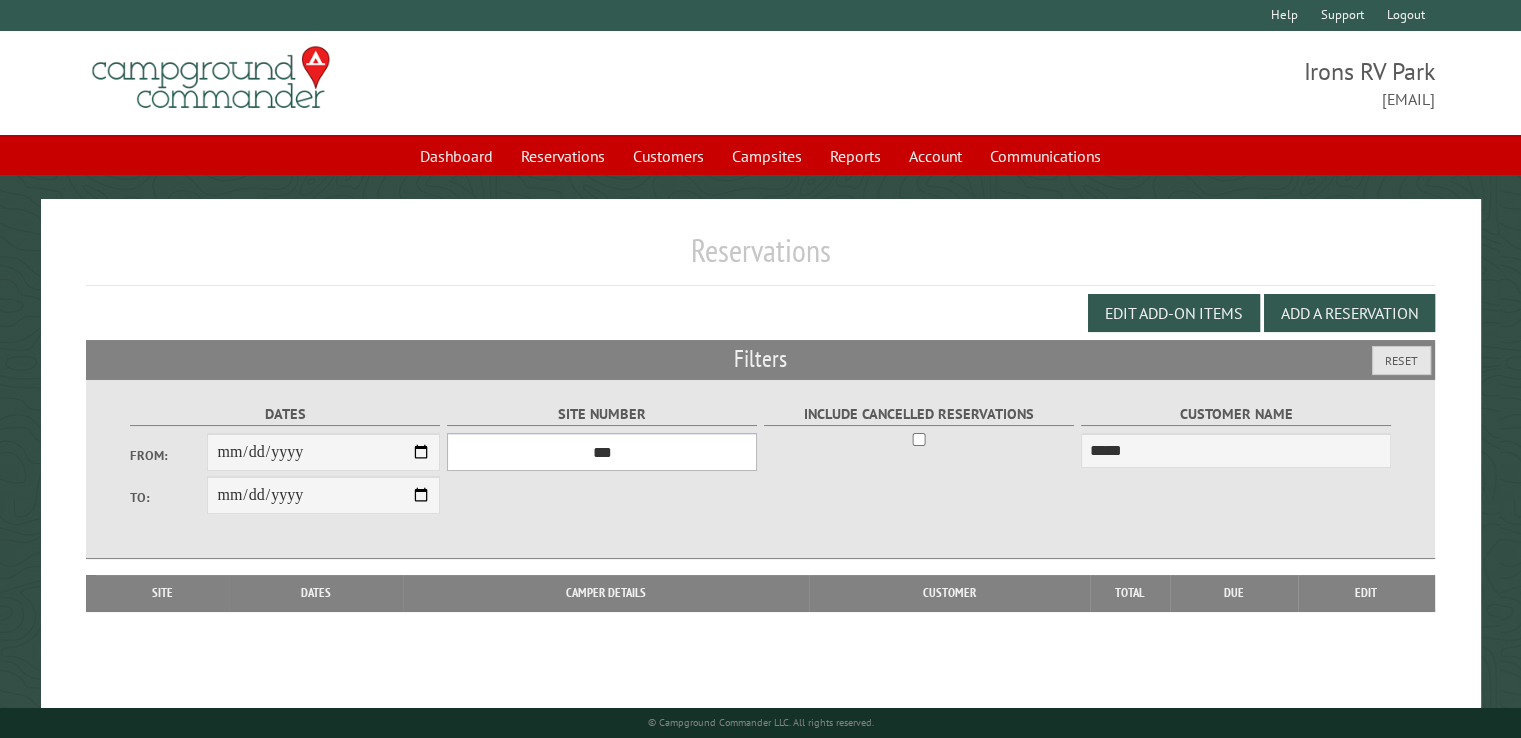 click on "**********" at bounding box center [602, 452] 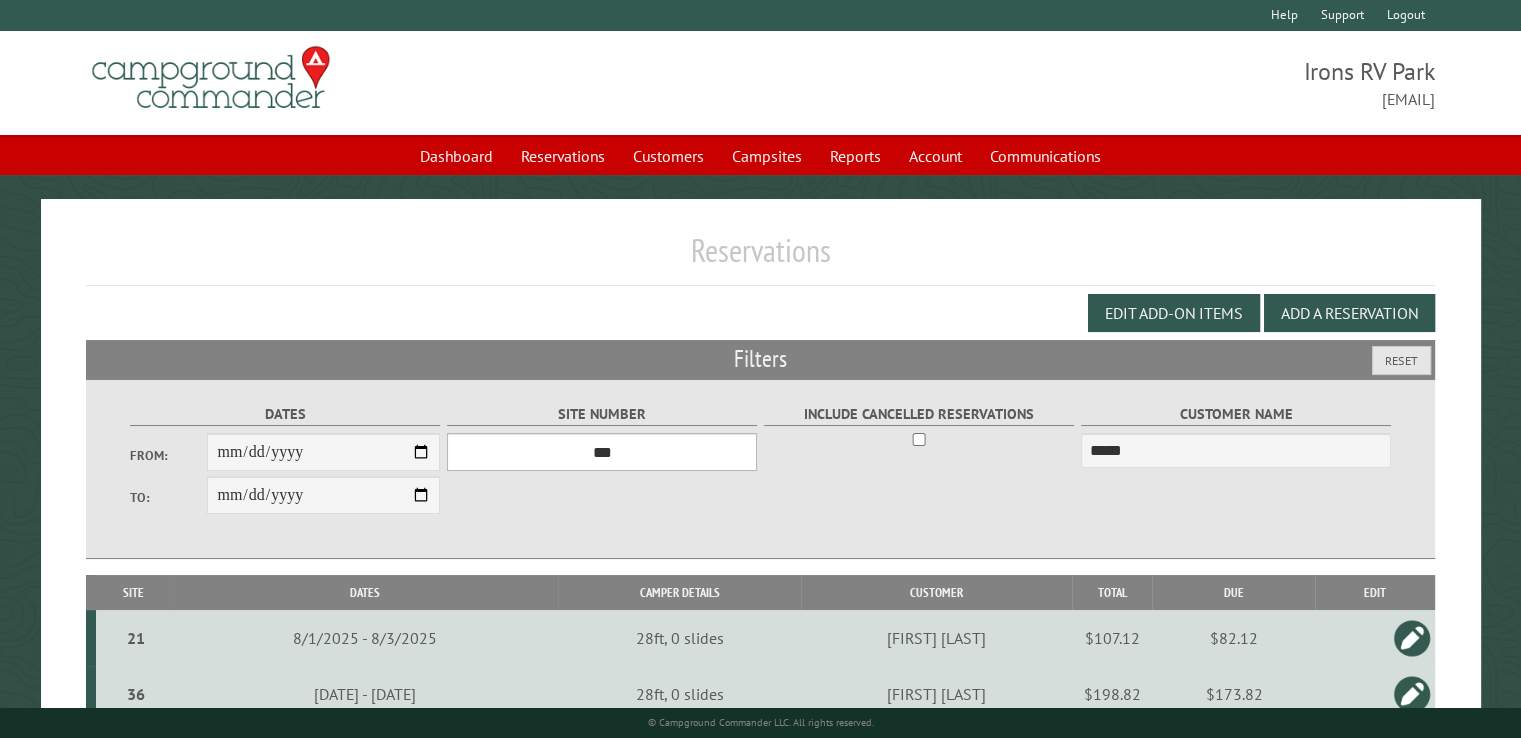 select on "**" 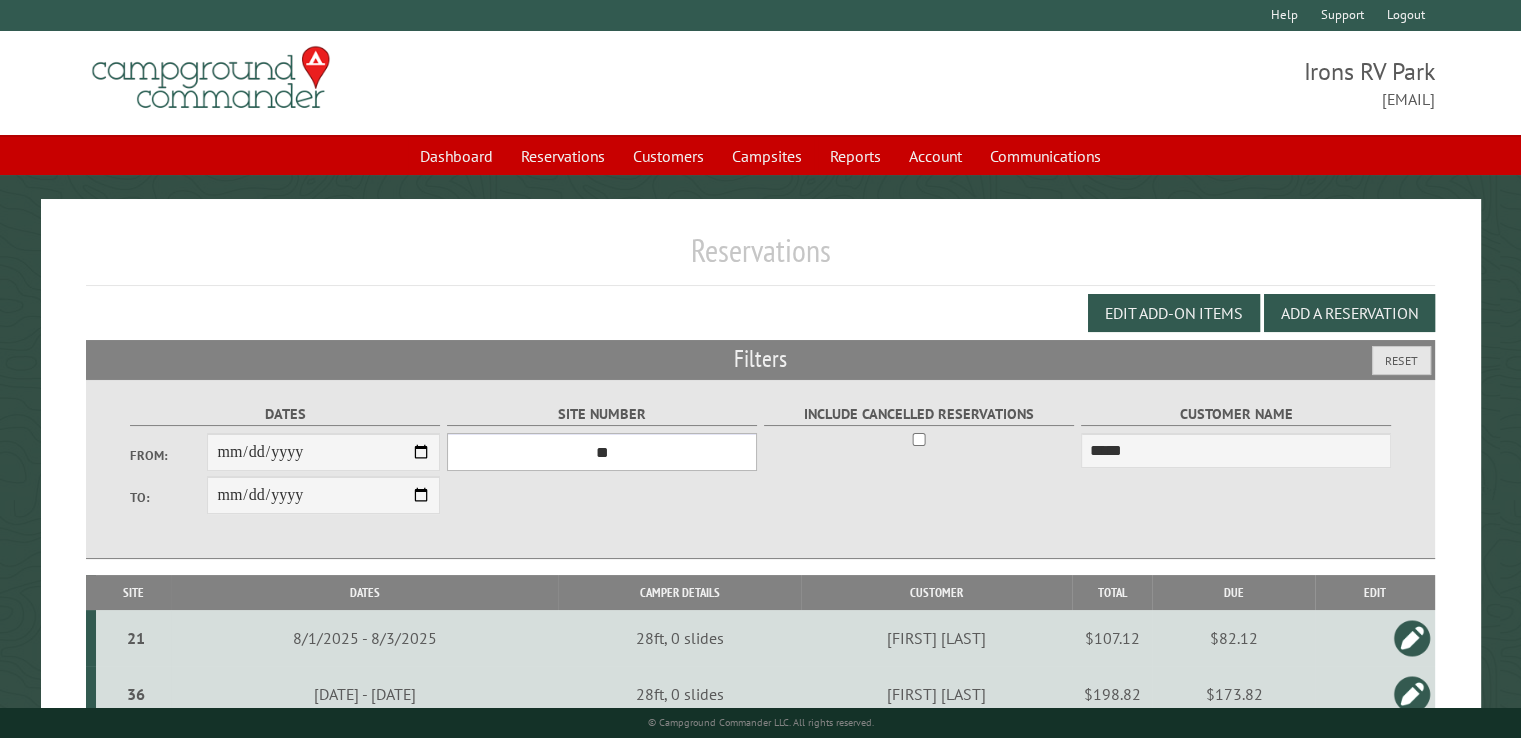 click on "**********" at bounding box center (602, 452) 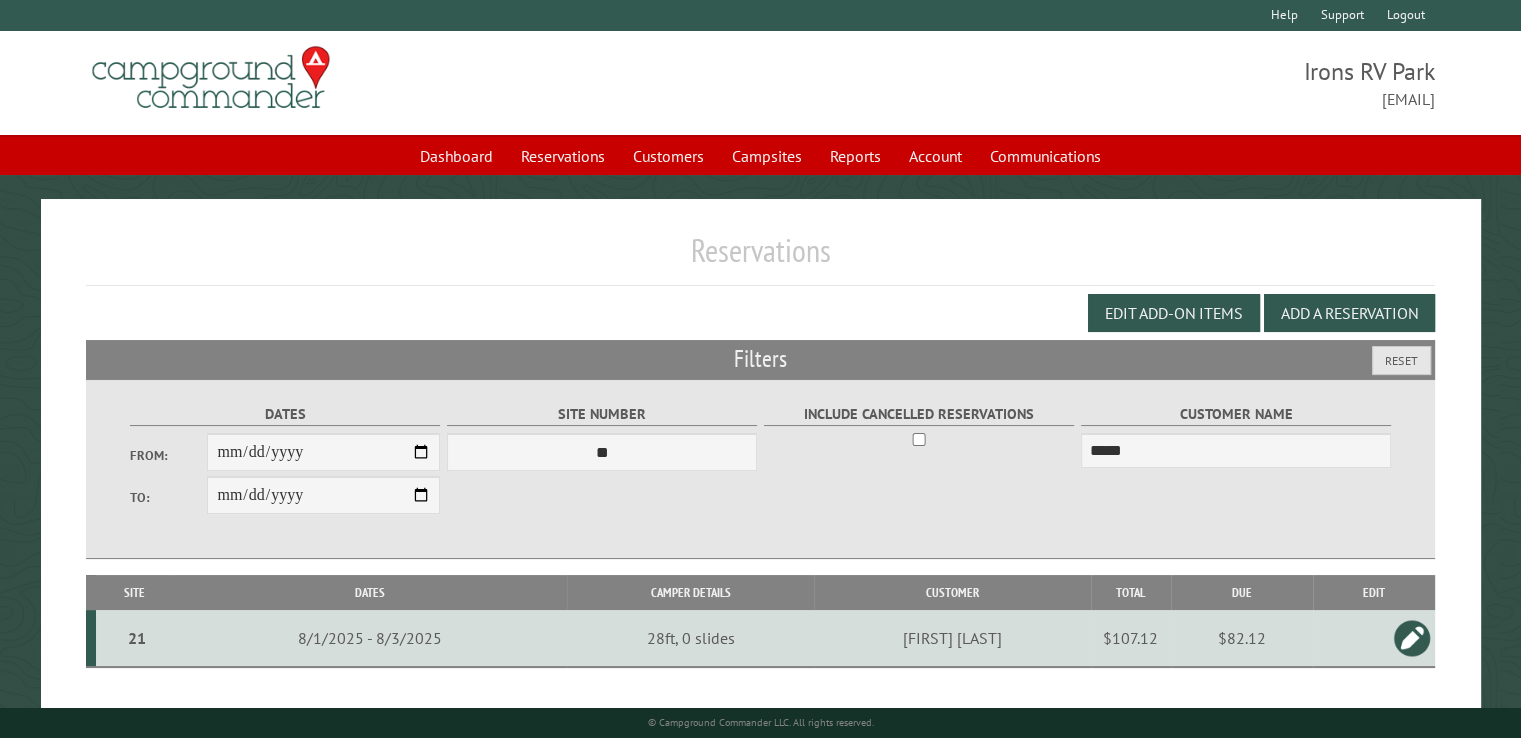 click on "$82.12" at bounding box center (1242, 638) 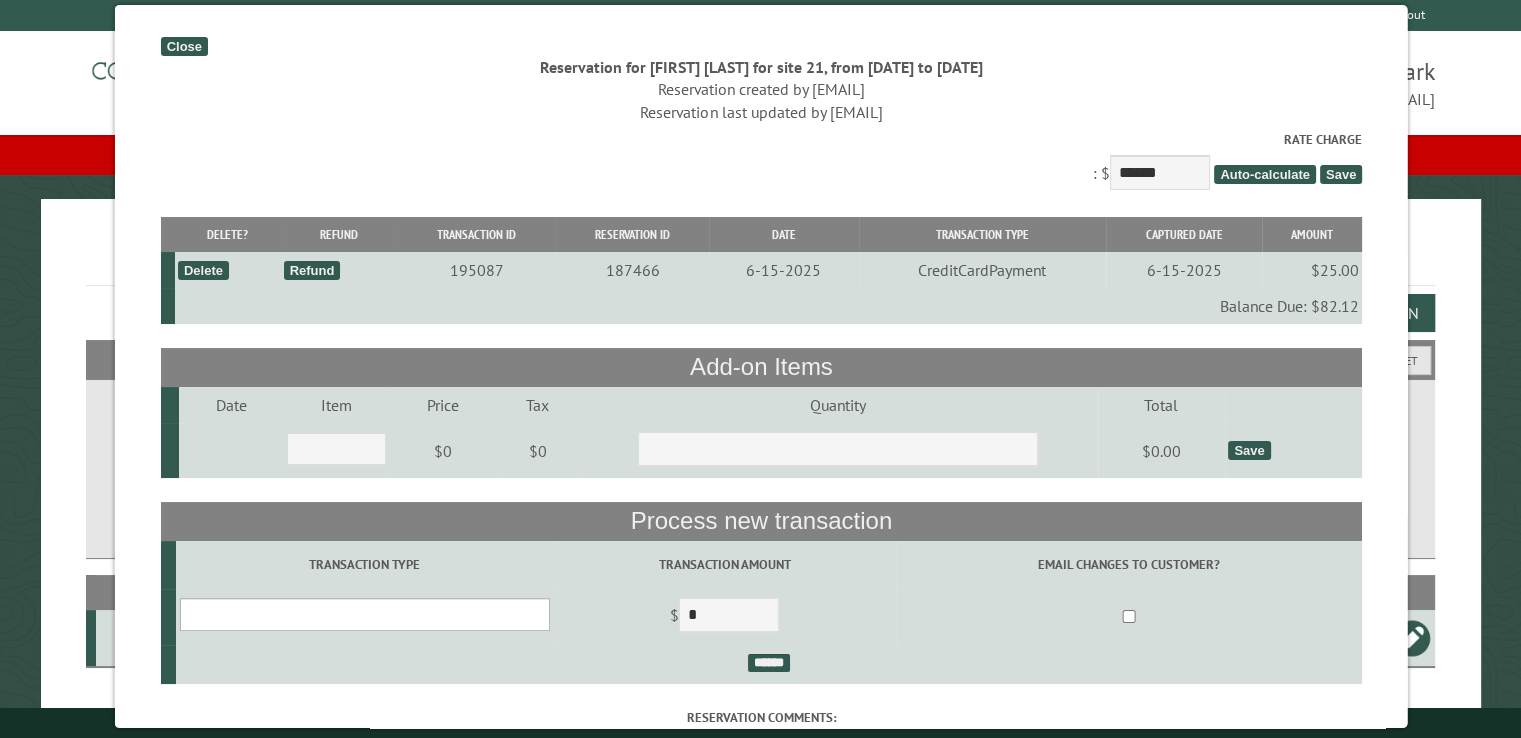 click on "**********" at bounding box center (364, 614) 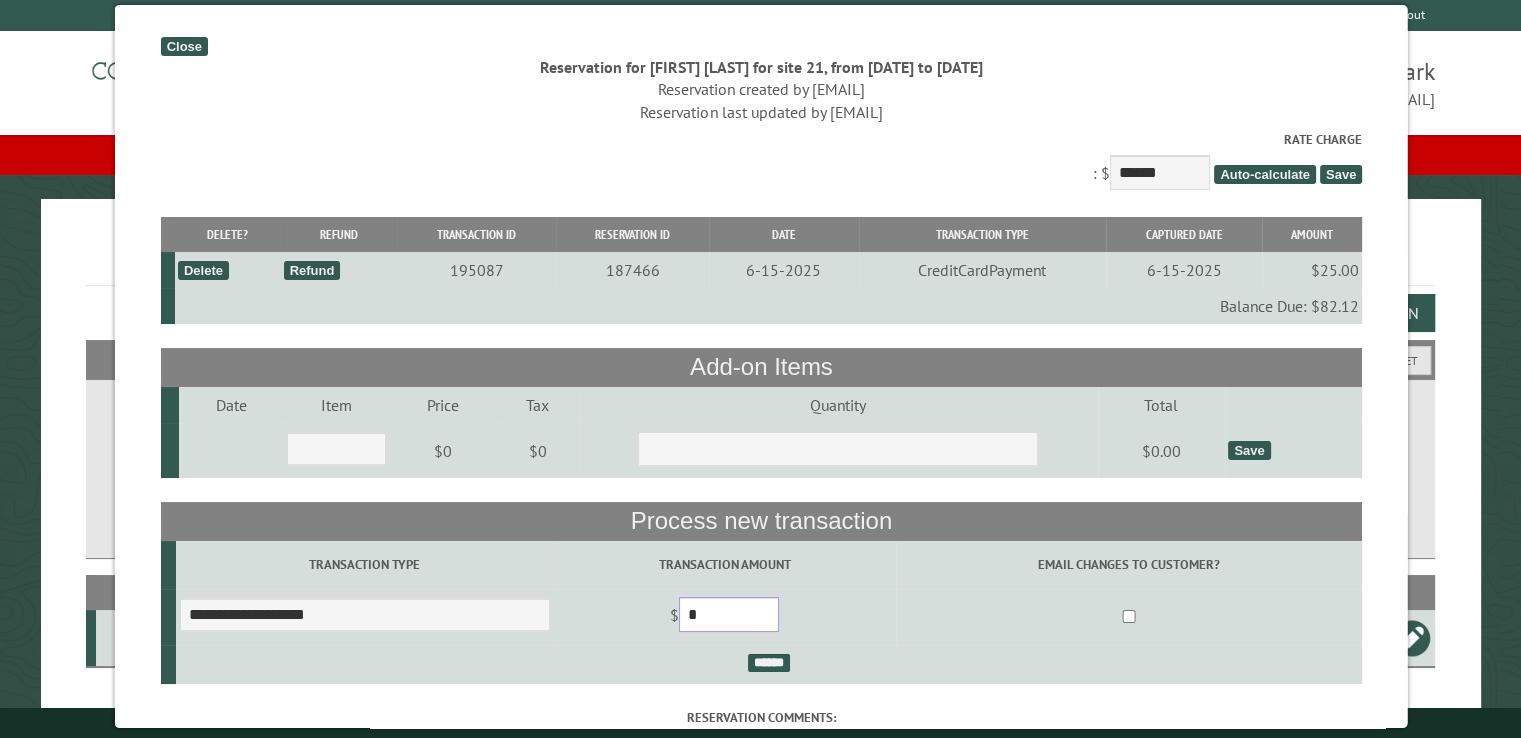 click on "*" at bounding box center [728, 614] 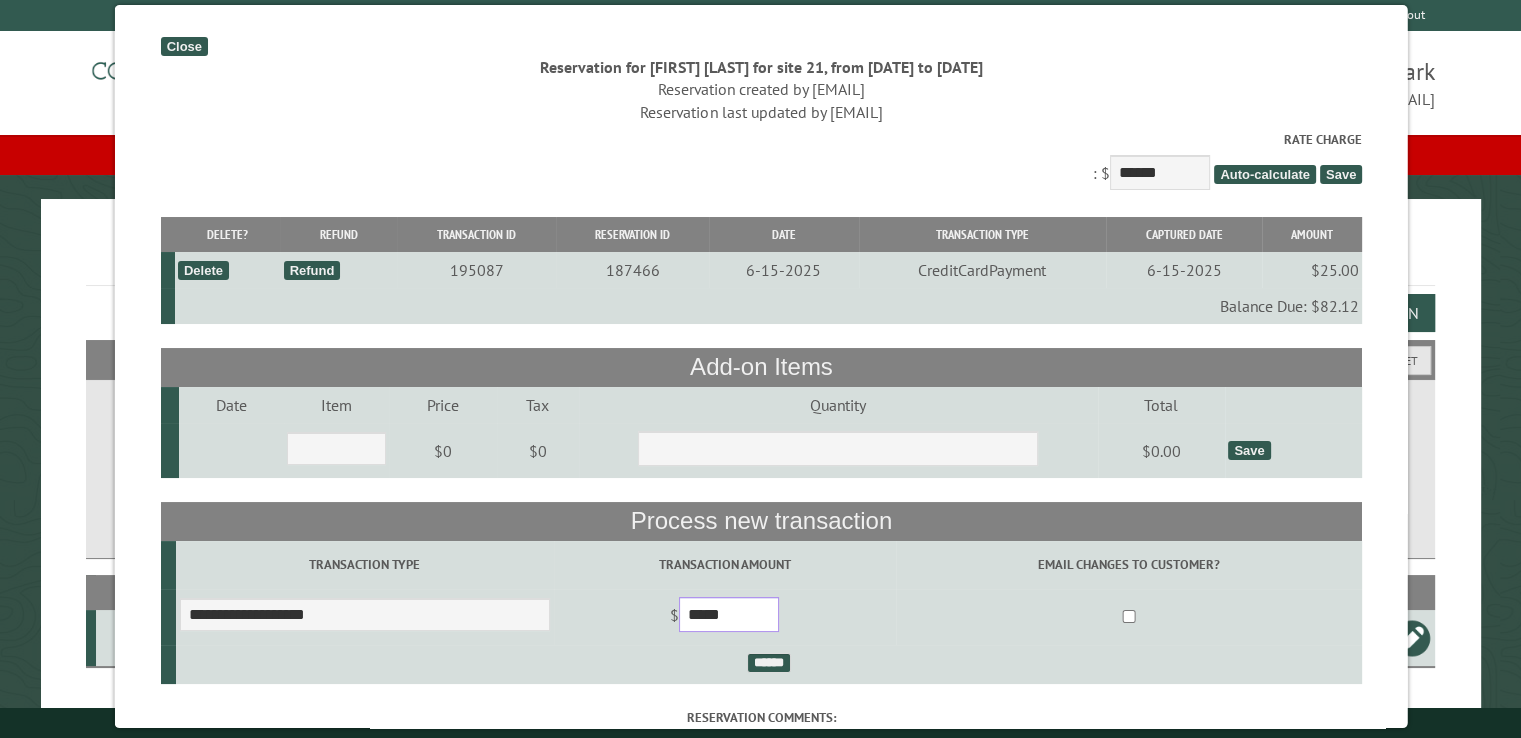 type on "*****" 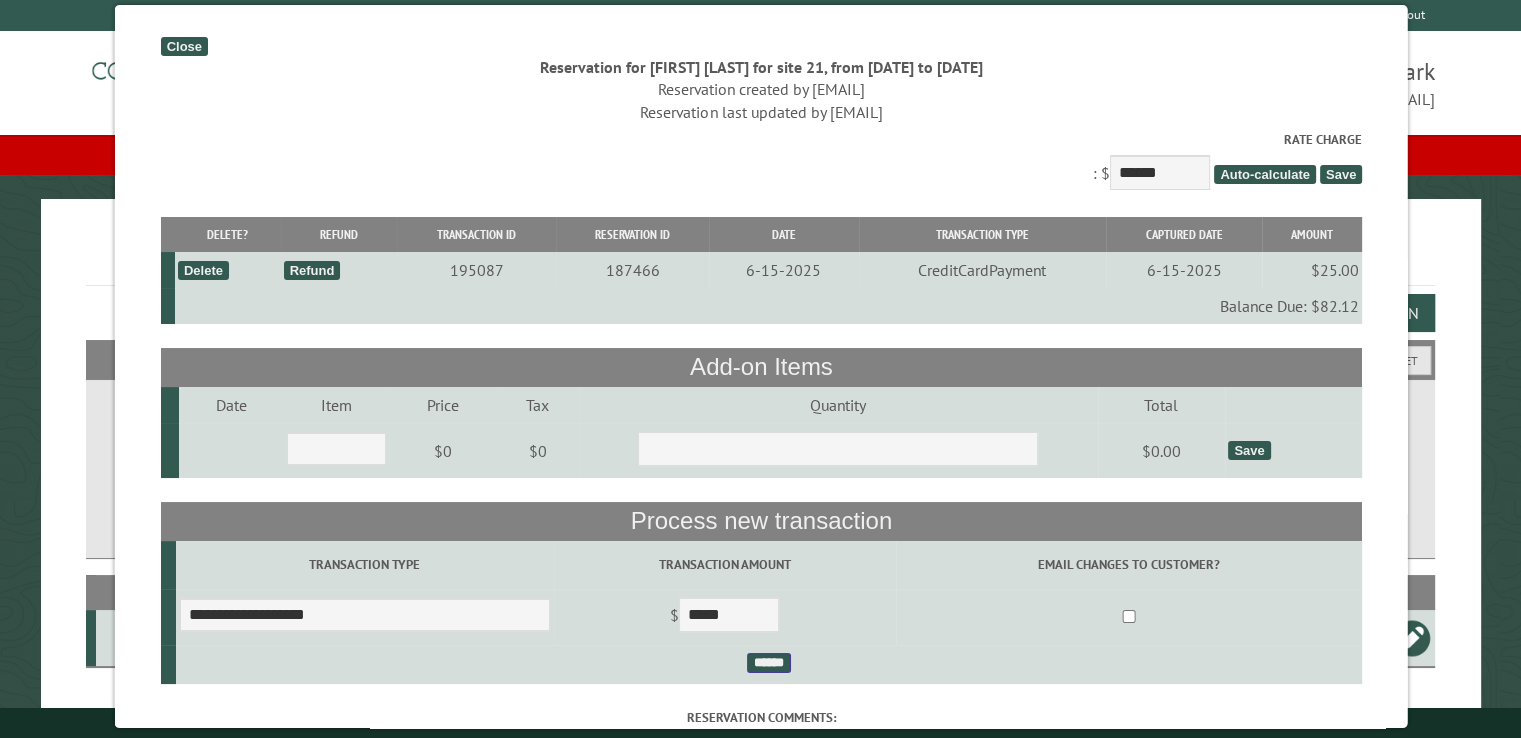 click on "******" at bounding box center (768, 663) 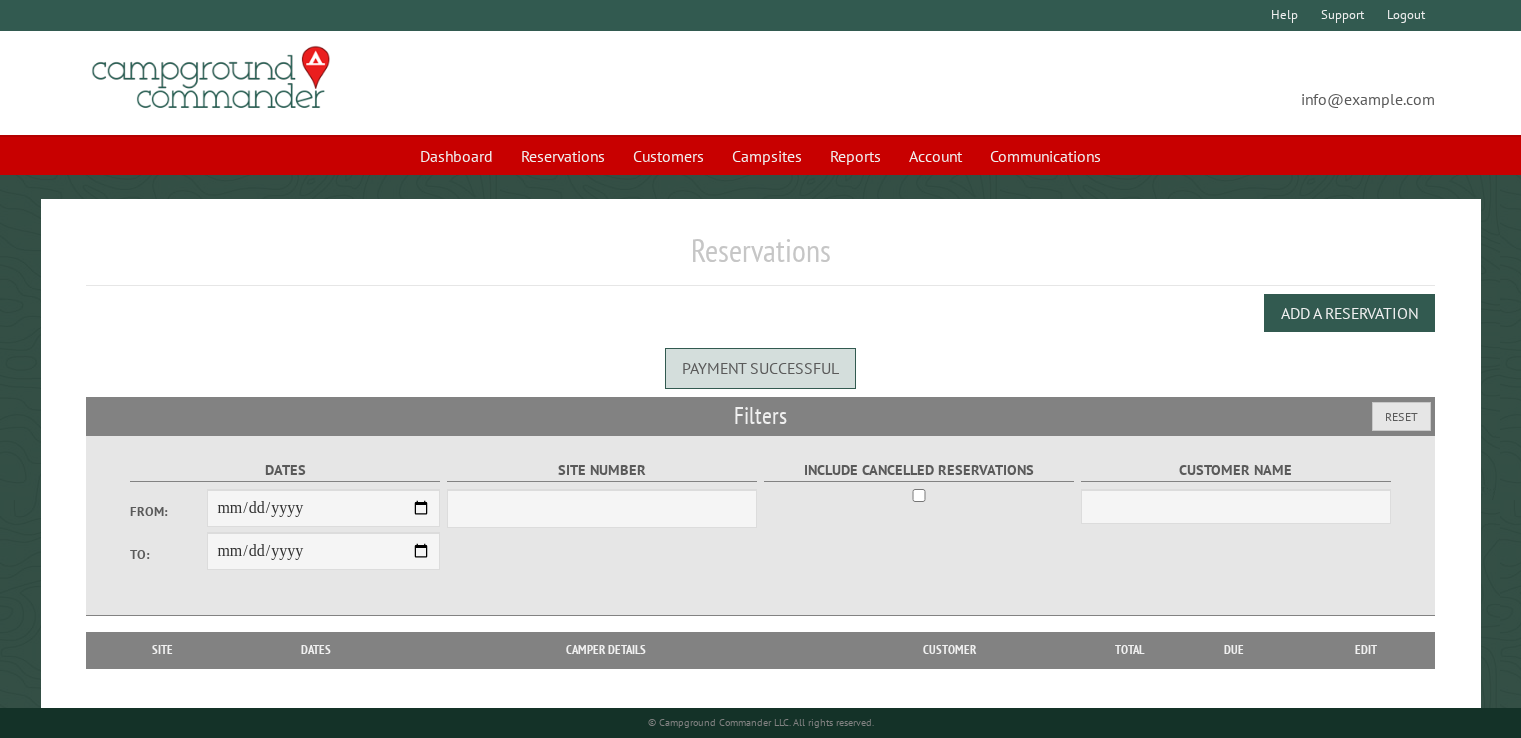 scroll, scrollTop: 0, scrollLeft: 0, axis: both 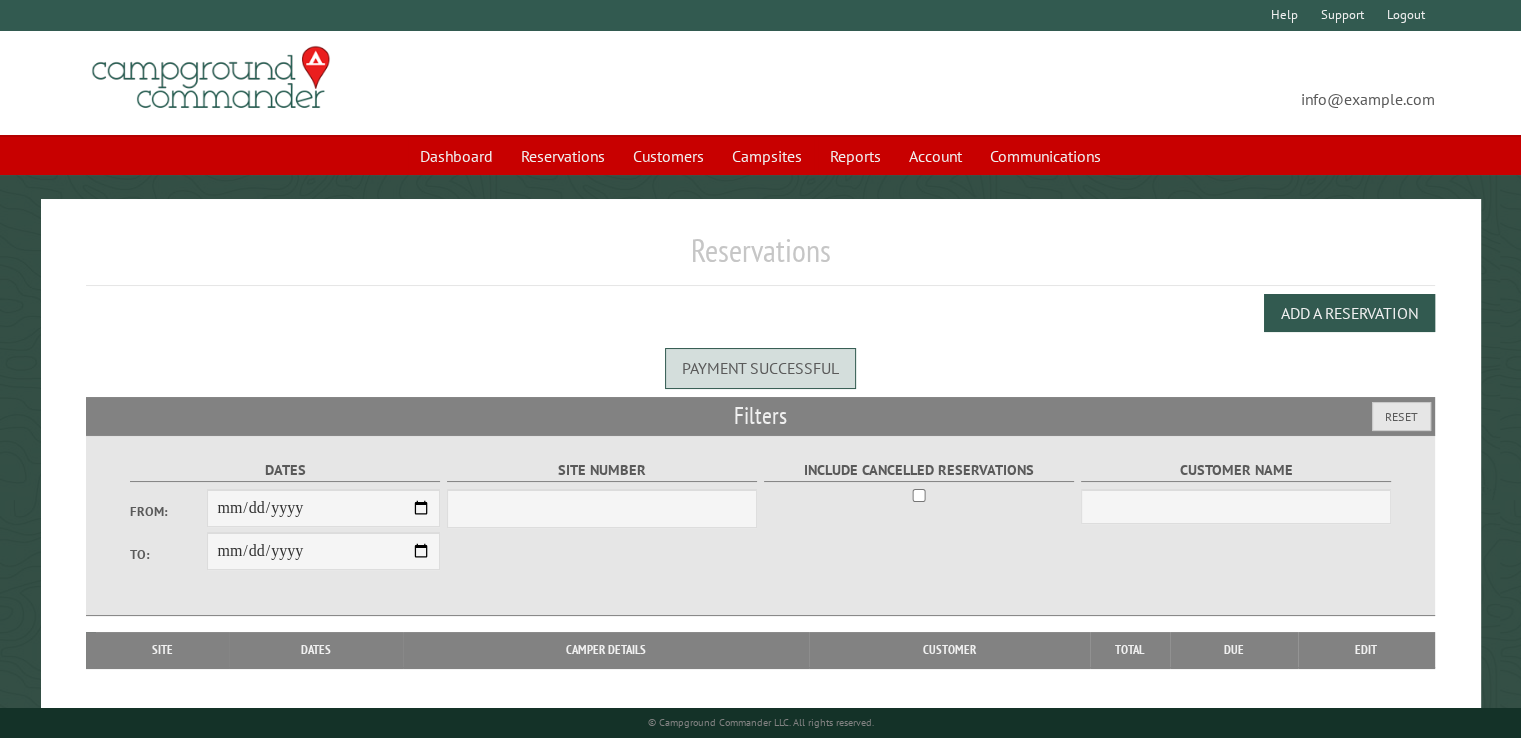 select on "***" 